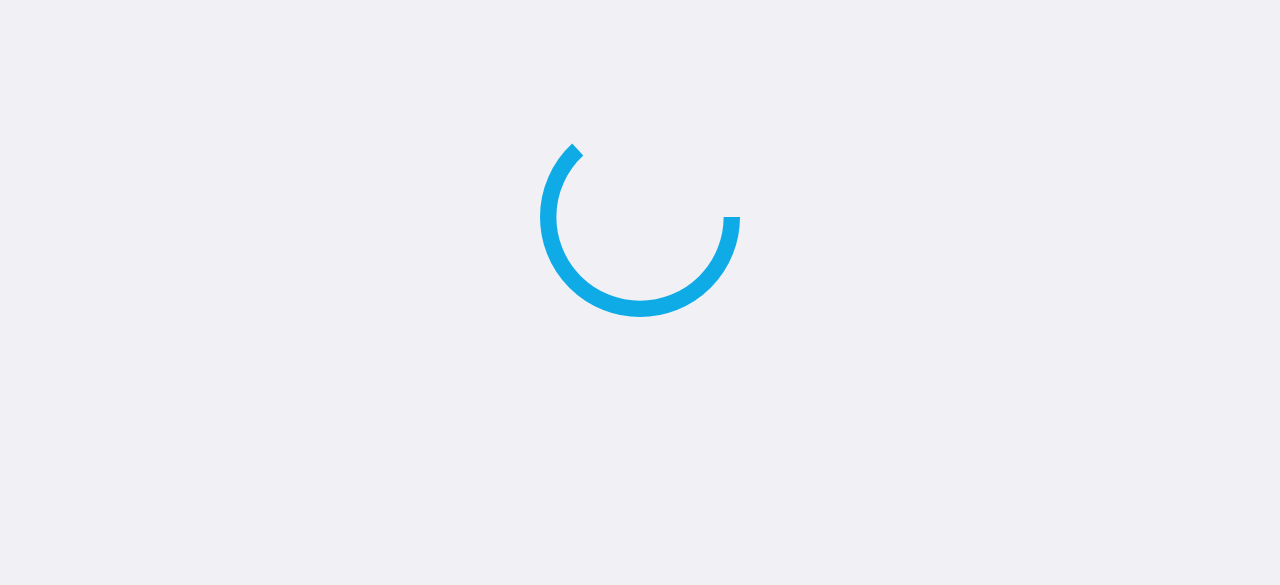 scroll, scrollTop: 0, scrollLeft: 0, axis: both 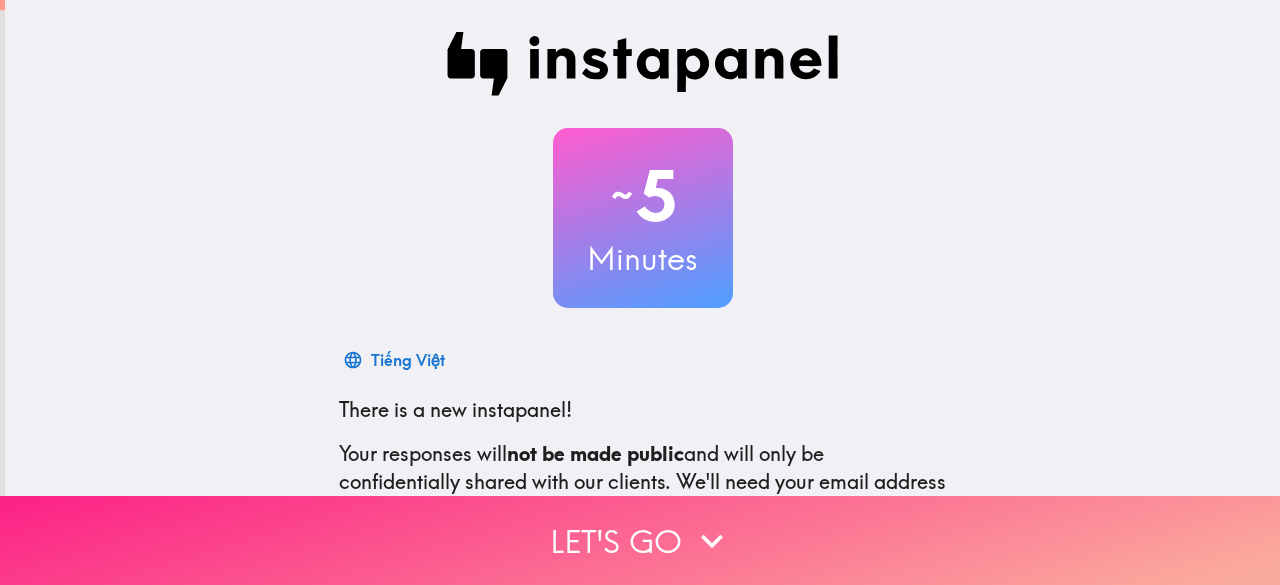 click on "Let's go" at bounding box center (640, 540) 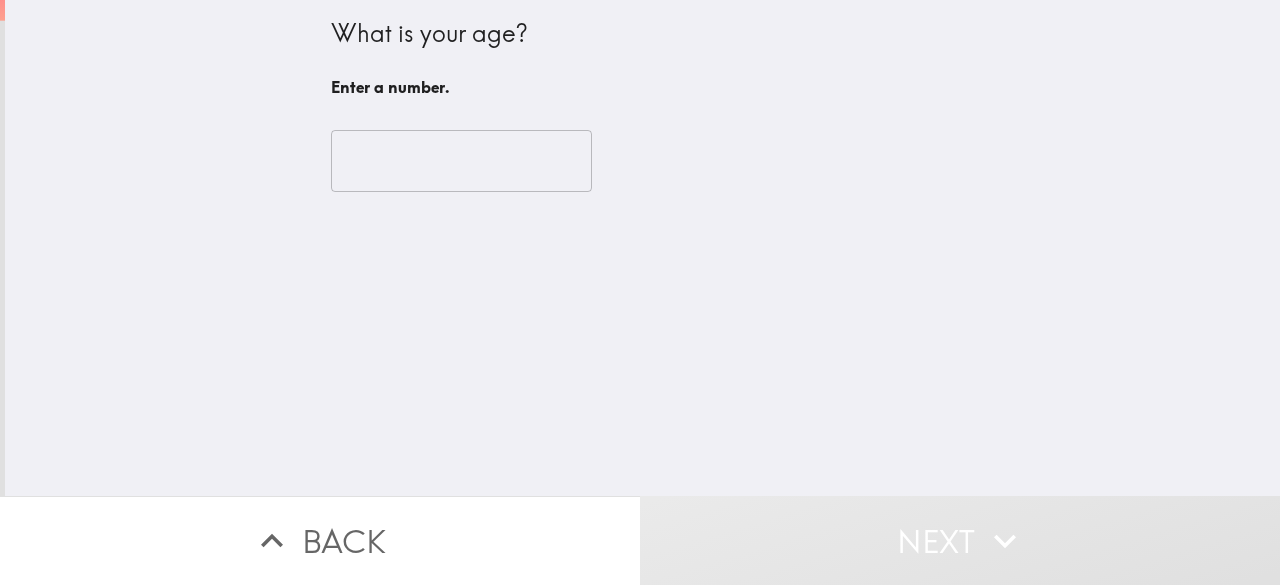 click at bounding box center (461, 161) 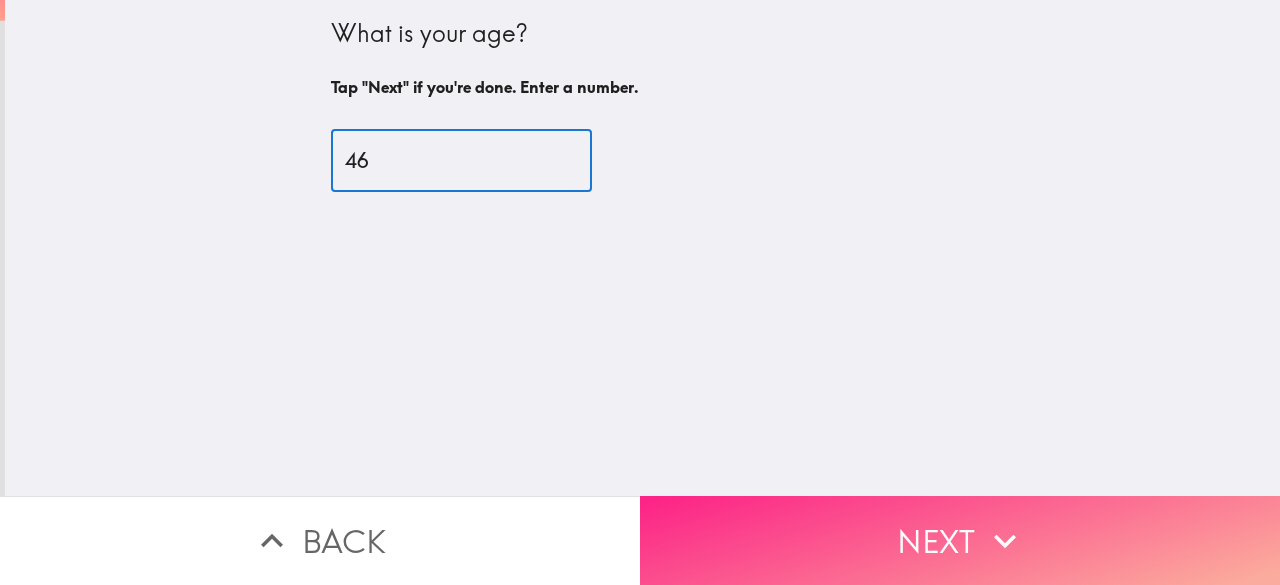 type on "46" 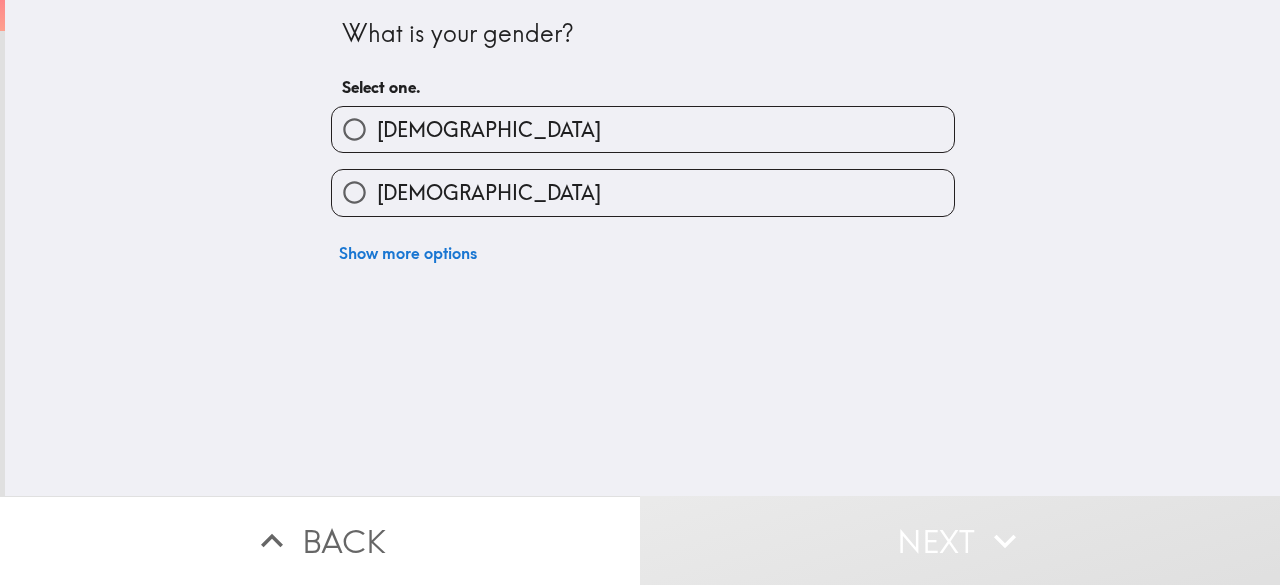 click on "[DEMOGRAPHIC_DATA]" at bounding box center [643, 129] 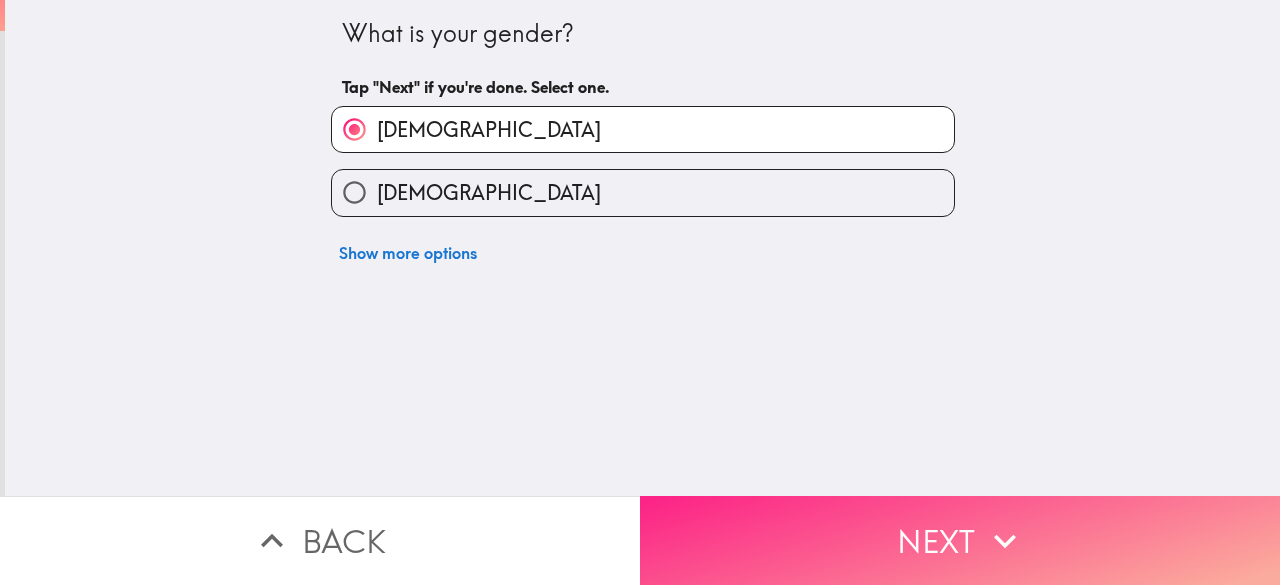 click on "Next" at bounding box center (960, 540) 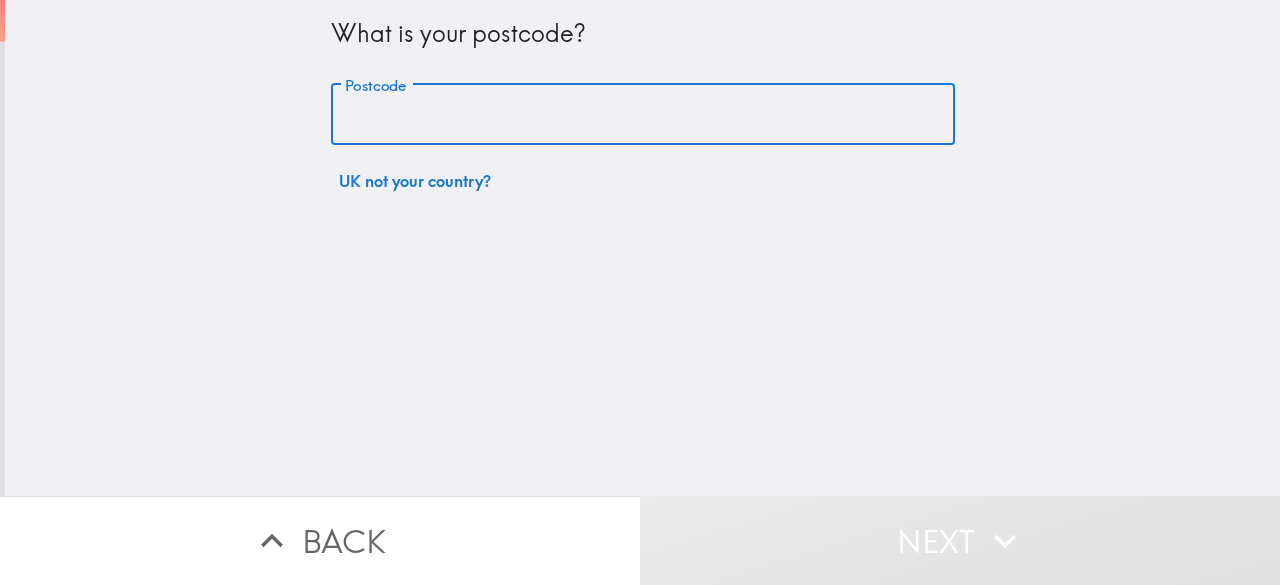 click on "Postcode" at bounding box center [643, 115] 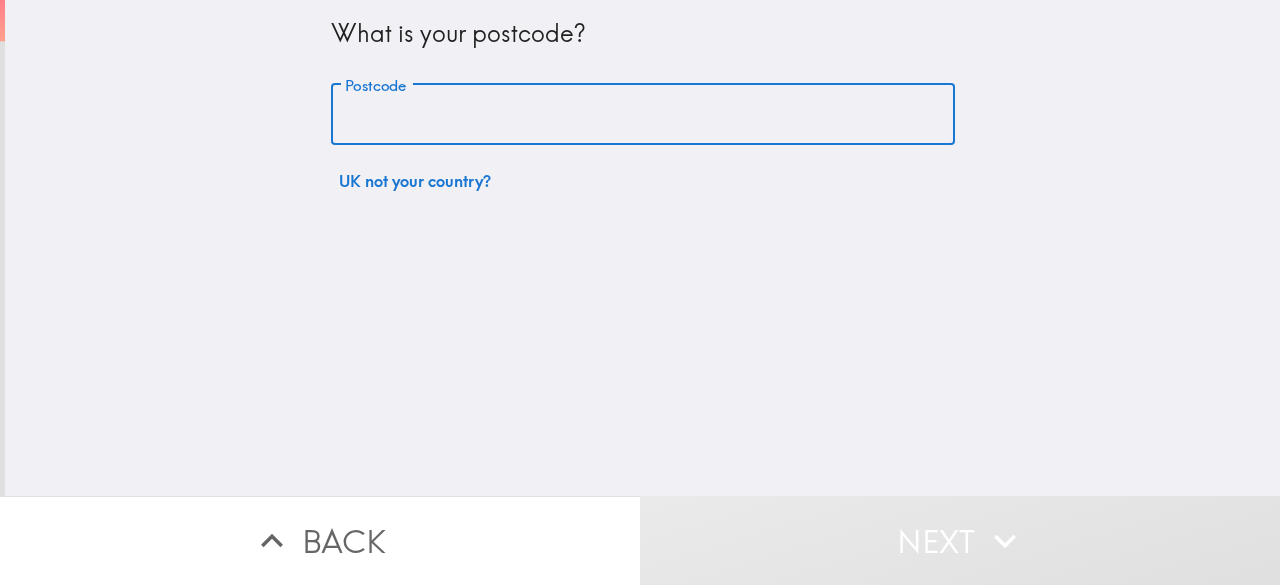 type on "S36 3ZD" 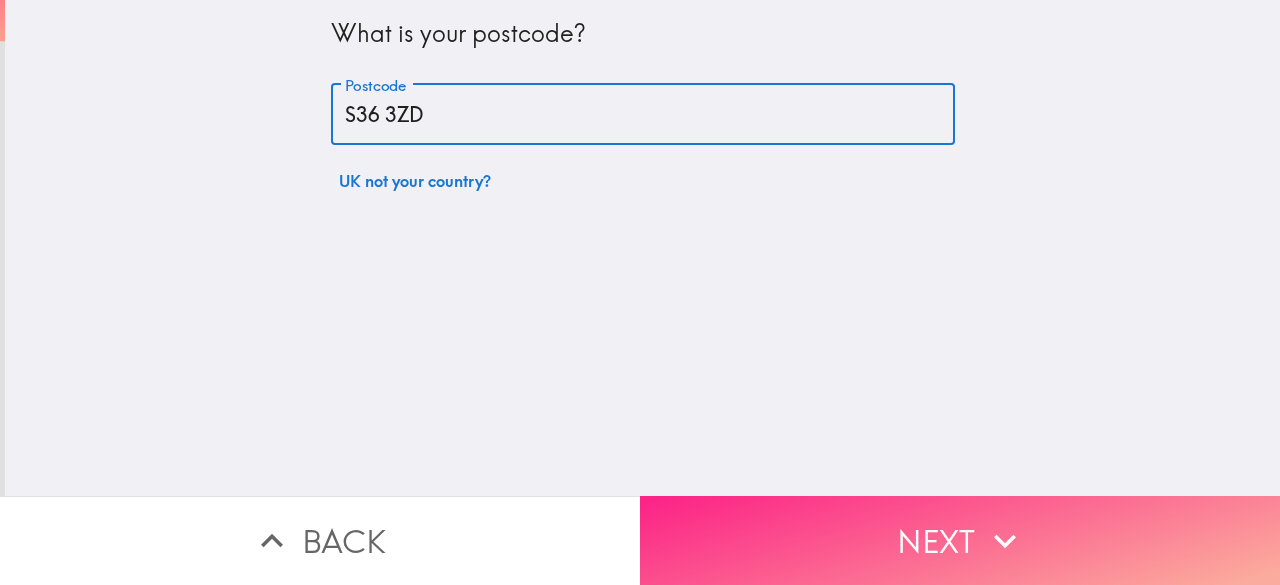 click on "Next" at bounding box center [960, 540] 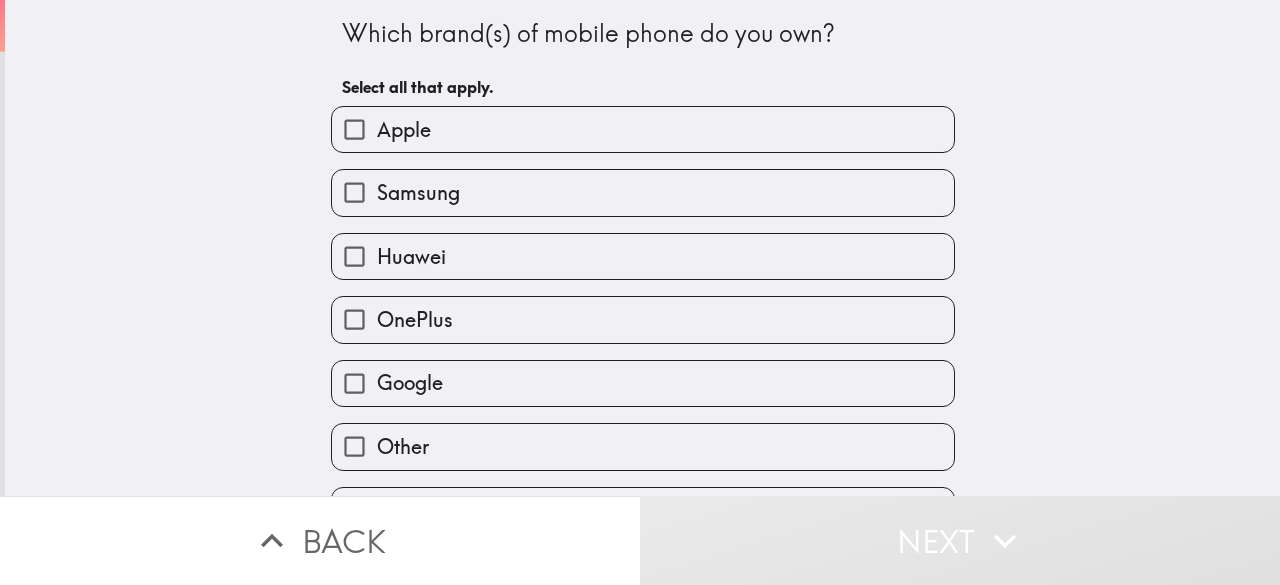 click on "Apple" at bounding box center [643, 129] 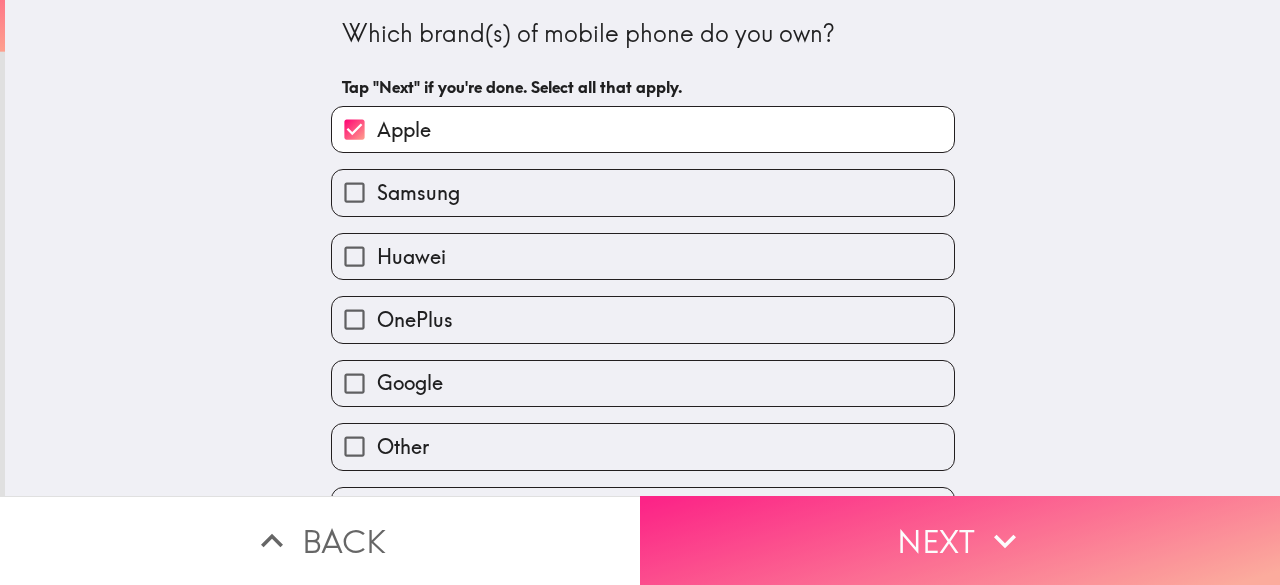click on "Next" at bounding box center [960, 540] 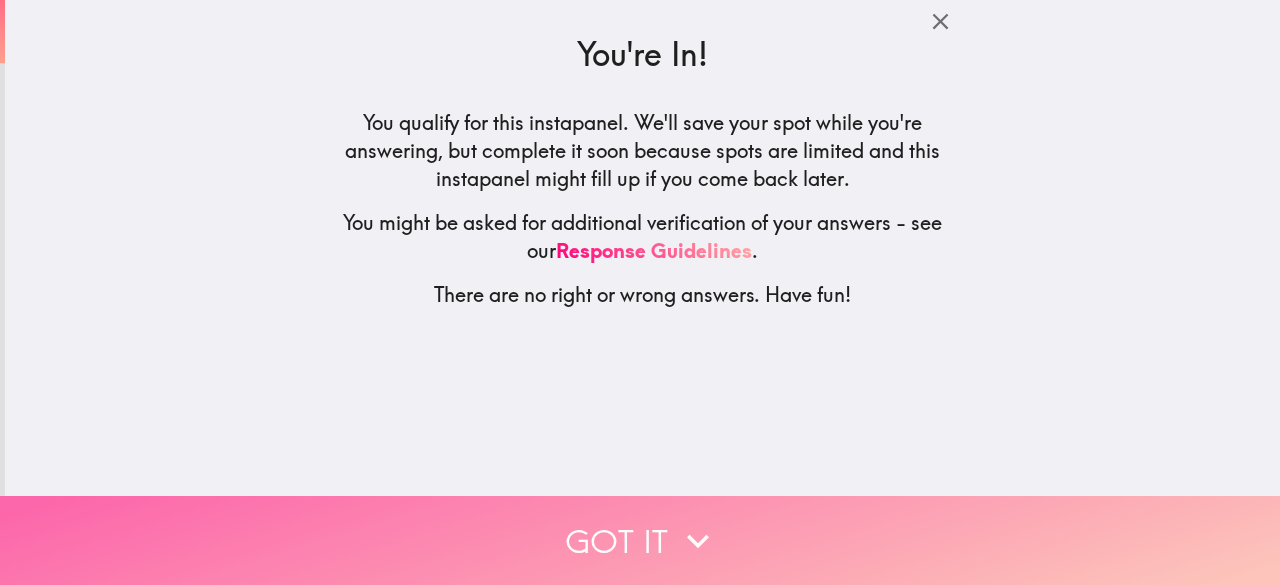 click on "Got it" at bounding box center (640, 540) 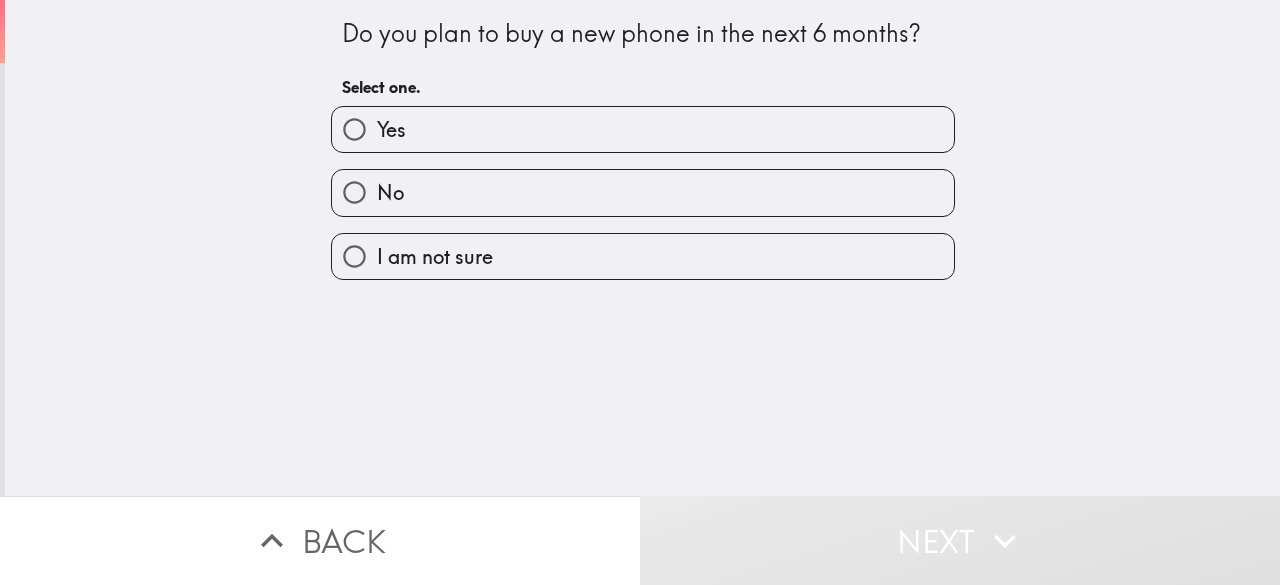 click on "Yes" at bounding box center (643, 129) 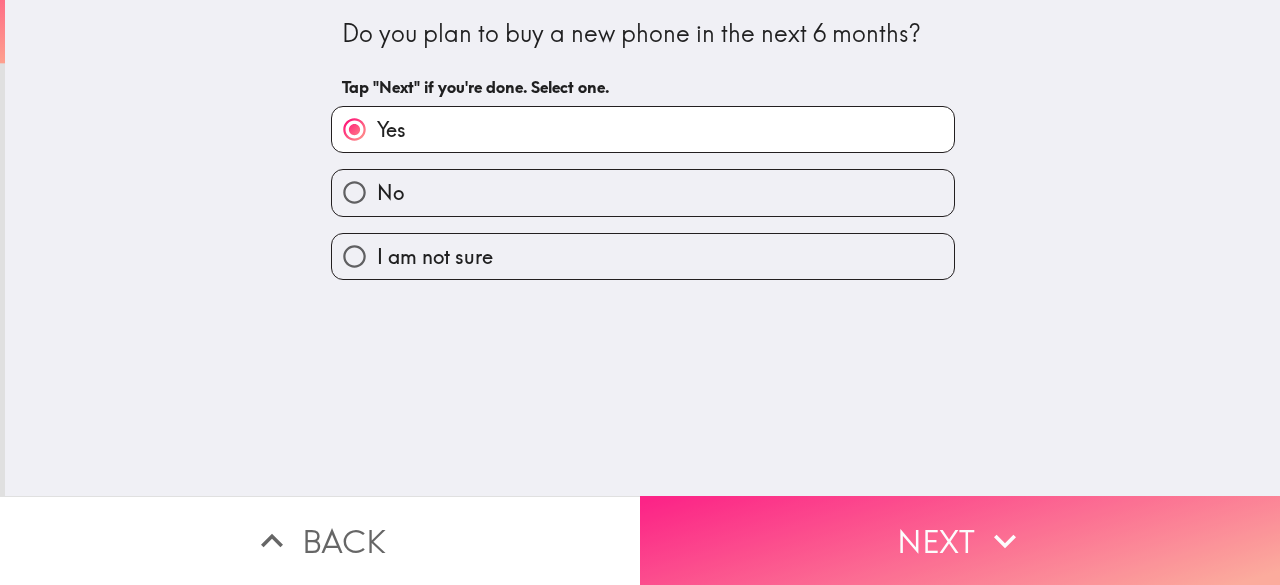 click on "Next" at bounding box center [960, 540] 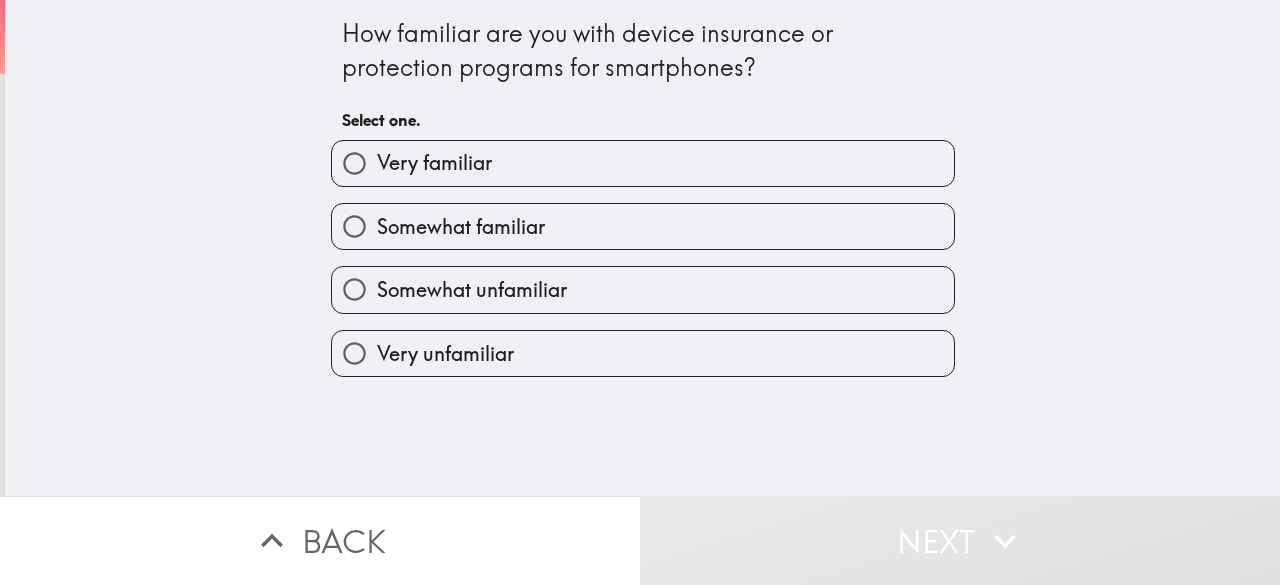 click on "Very familiar" at bounding box center (434, 163) 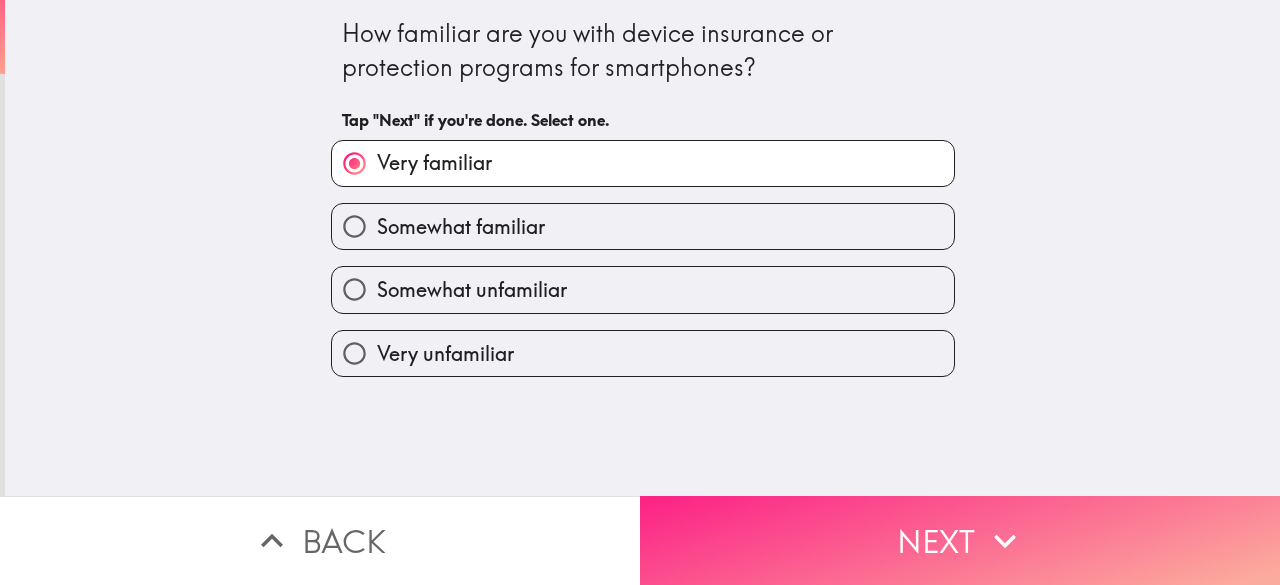 click on "Next" at bounding box center (960, 540) 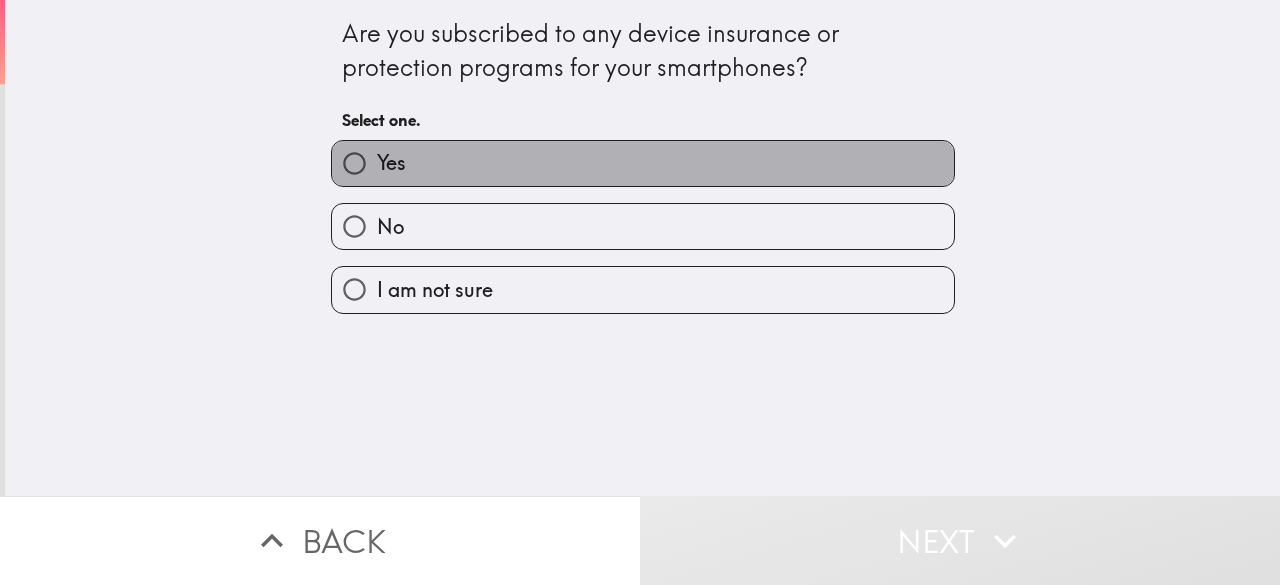 click on "Yes" at bounding box center (643, 163) 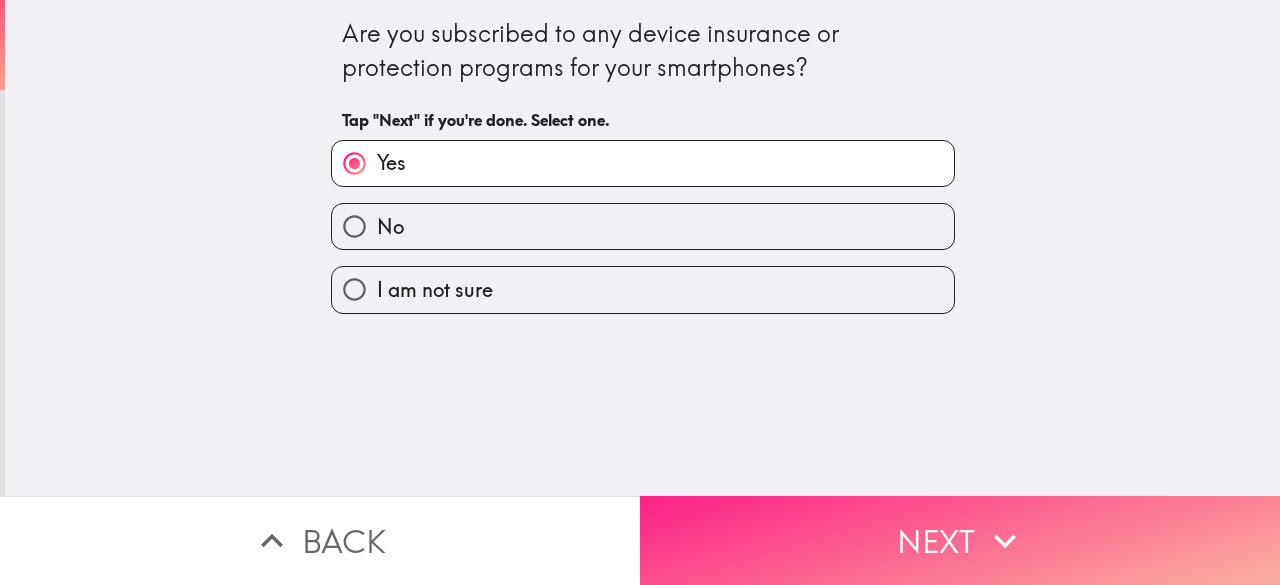 click on "Next" at bounding box center (960, 540) 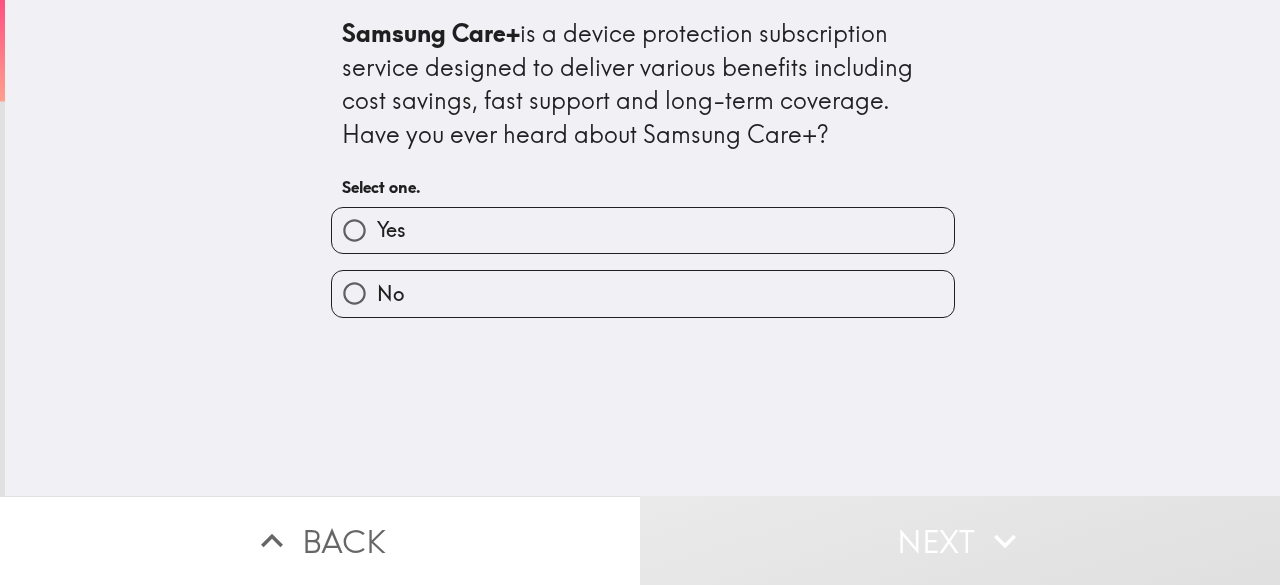 click on "Yes" at bounding box center (643, 230) 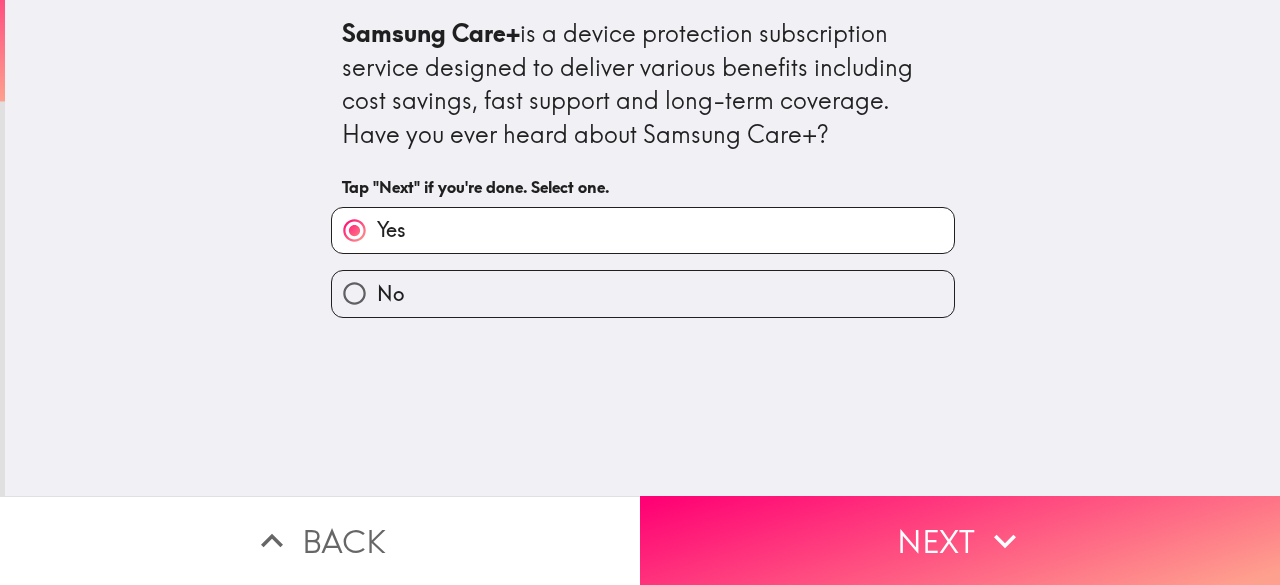 click on "No" at bounding box center [643, 293] 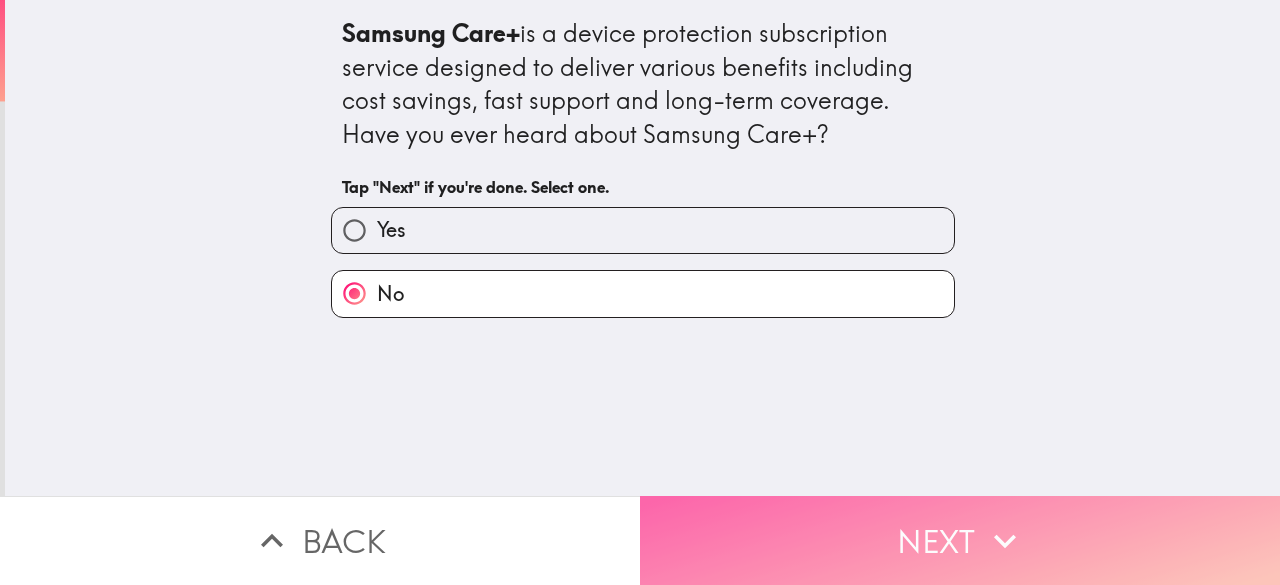 click on "Next" at bounding box center [960, 540] 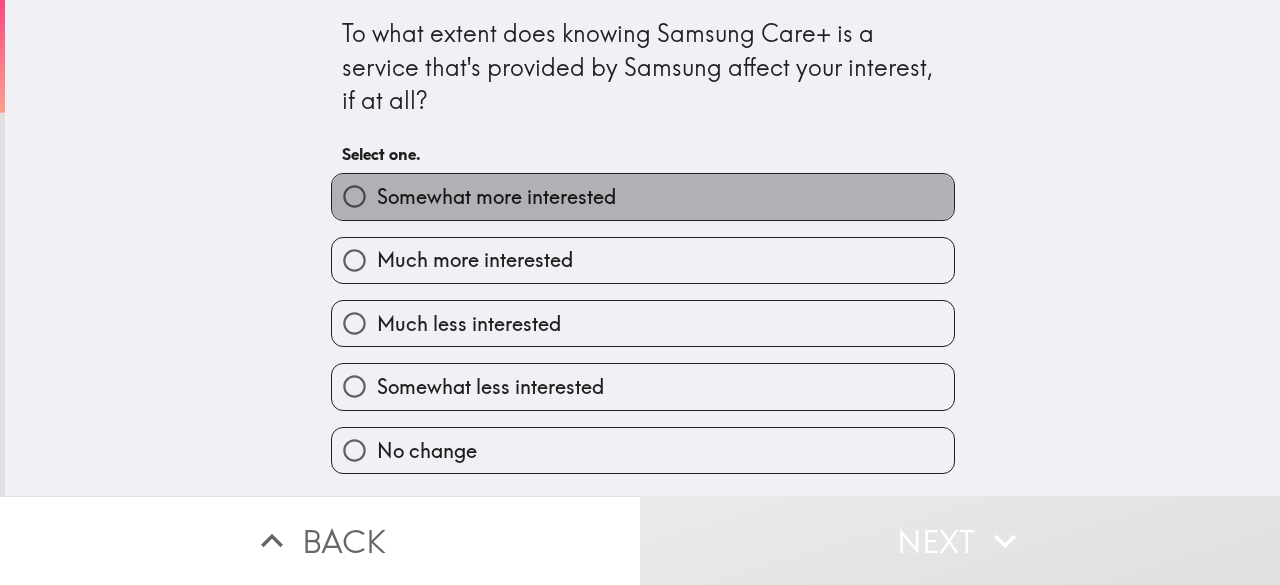 click on "Somewhat more interested" at bounding box center (643, 196) 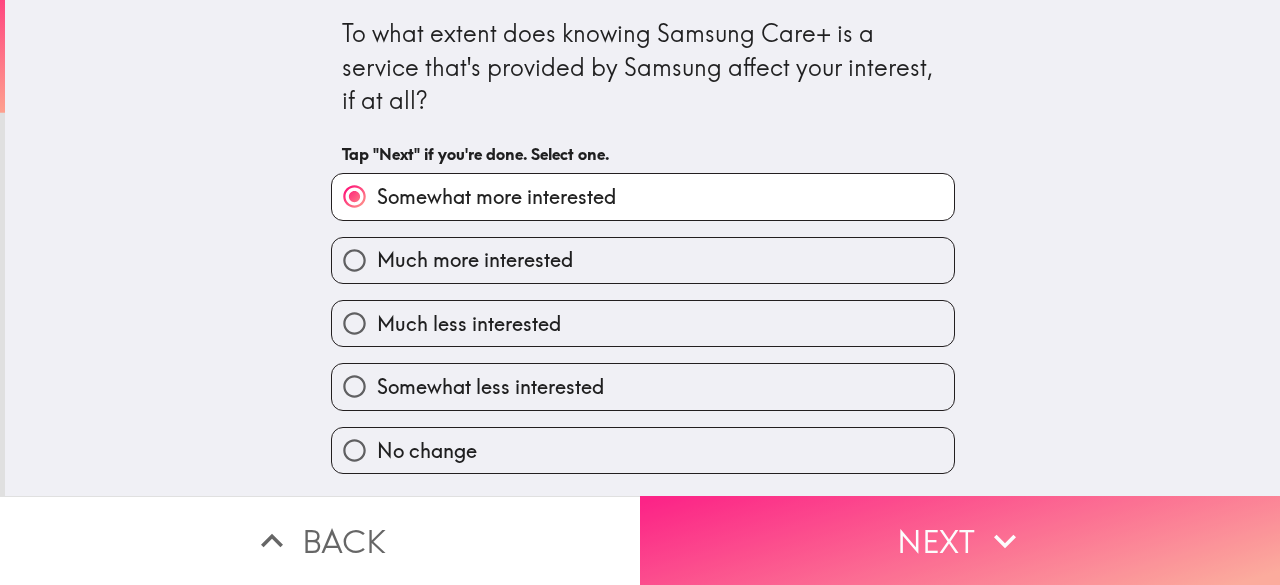click on "Next" at bounding box center (960, 540) 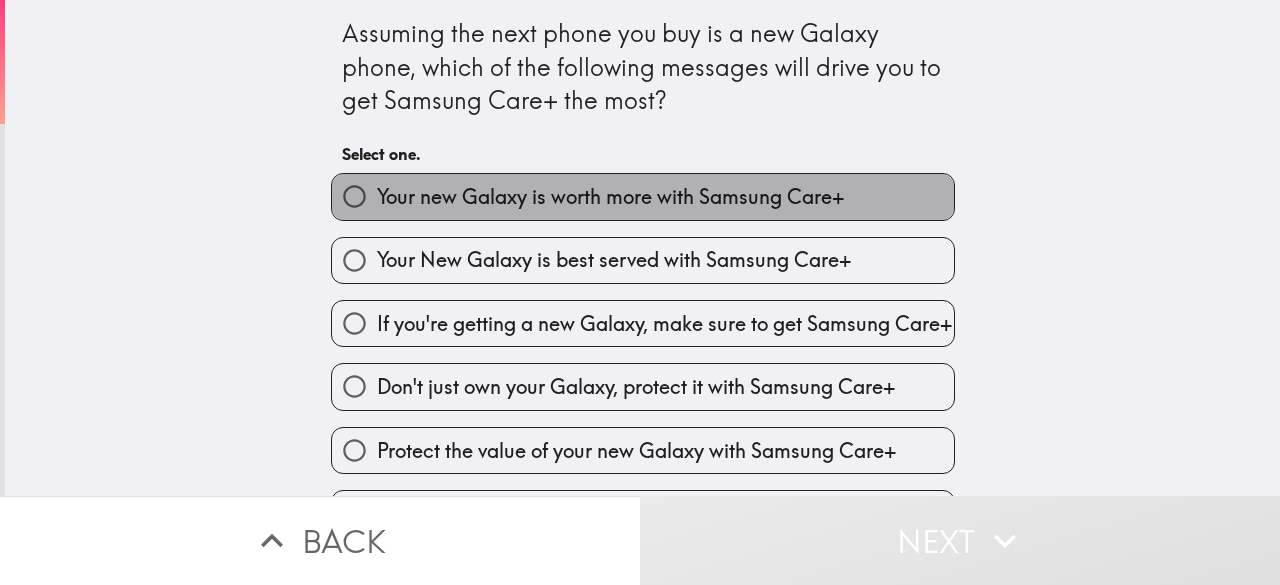 click on "Your new Galaxy is worth more with Samsung Care+" at bounding box center [610, 197] 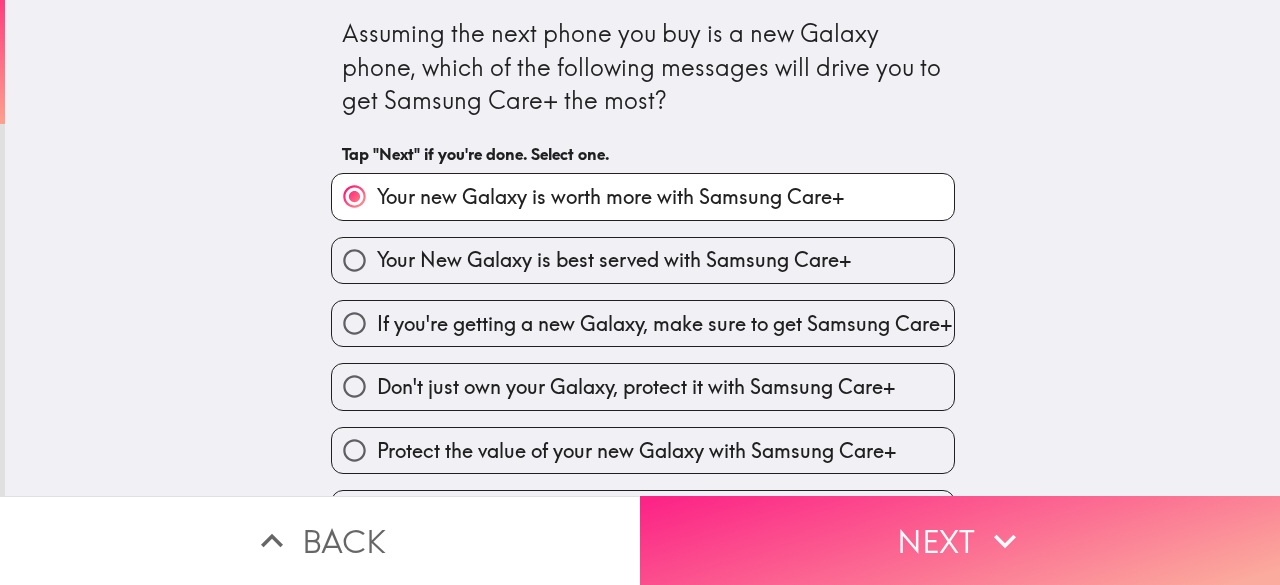 click on "Next" at bounding box center [960, 540] 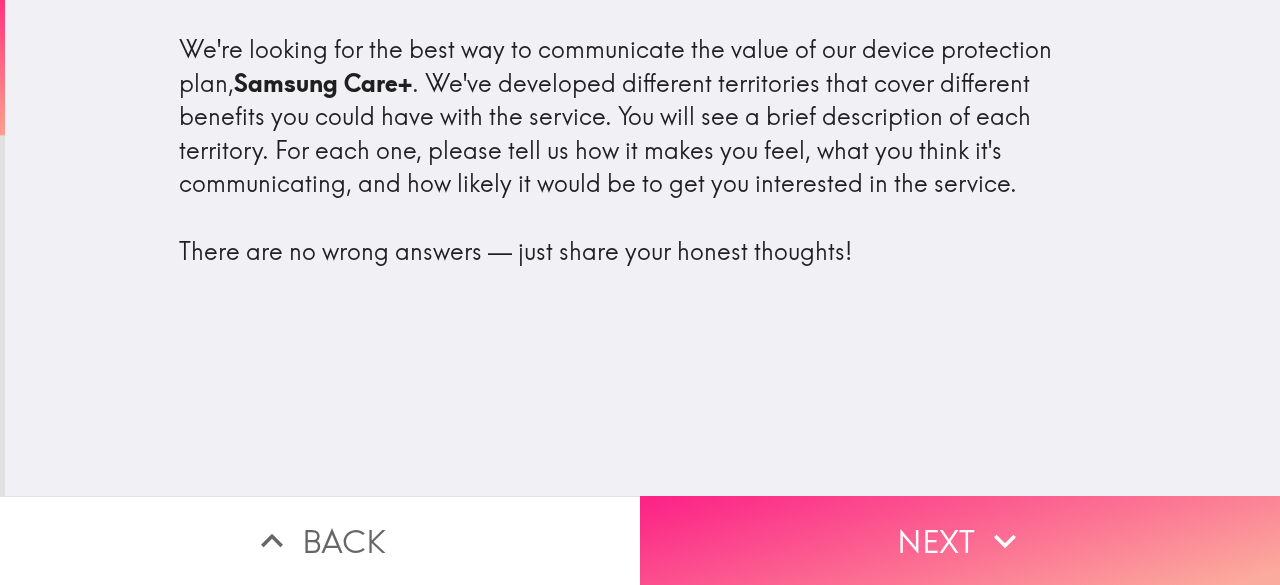 click on "Next" at bounding box center [960, 540] 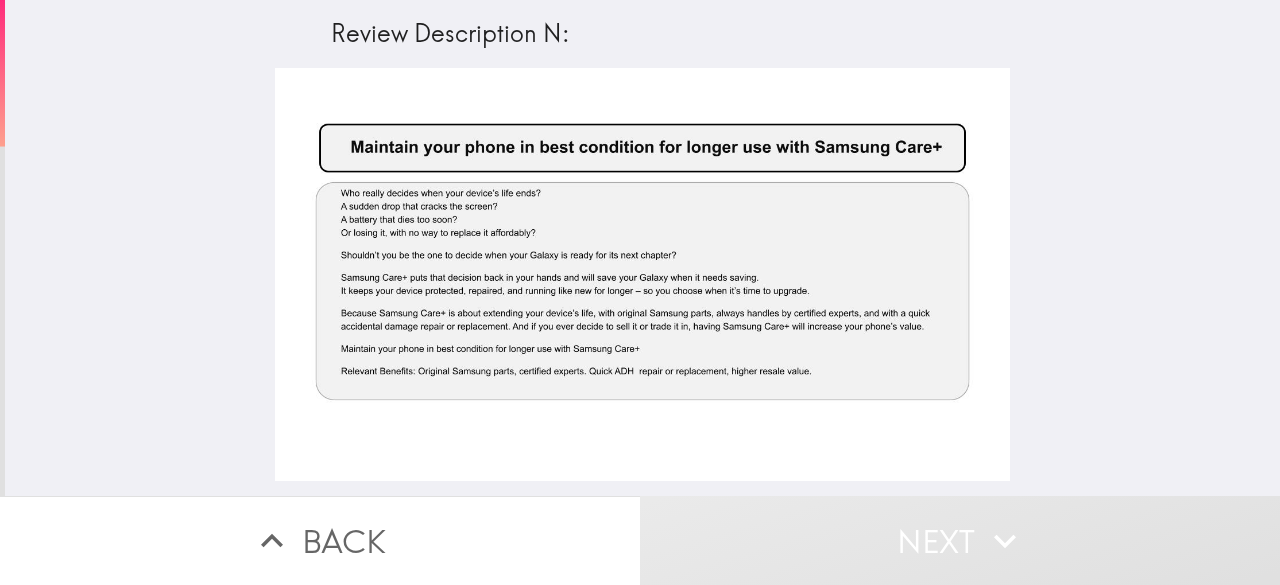 click at bounding box center (643, 275) 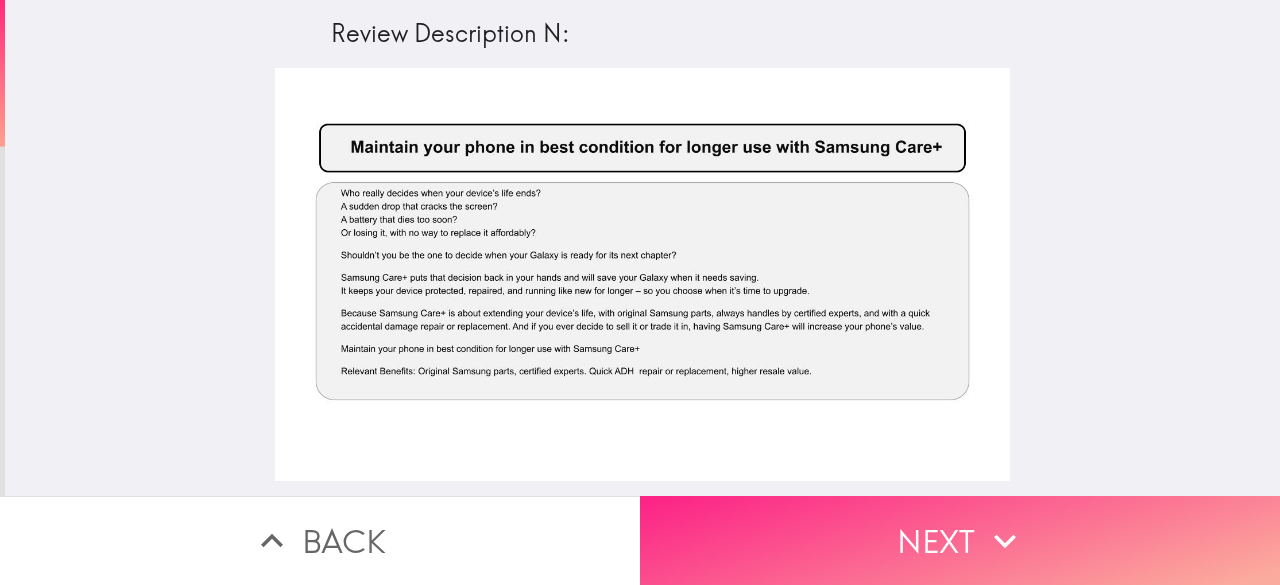 click on "Next" at bounding box center (960, 540) 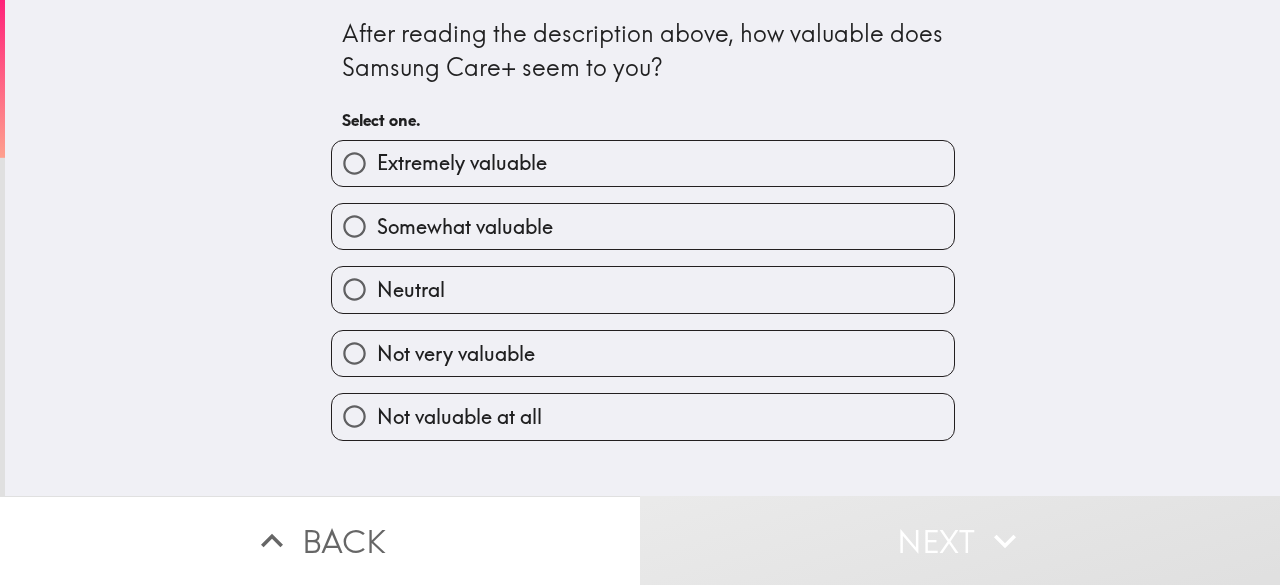 click on "Extremely valuable" at bounding box center [643, 163] 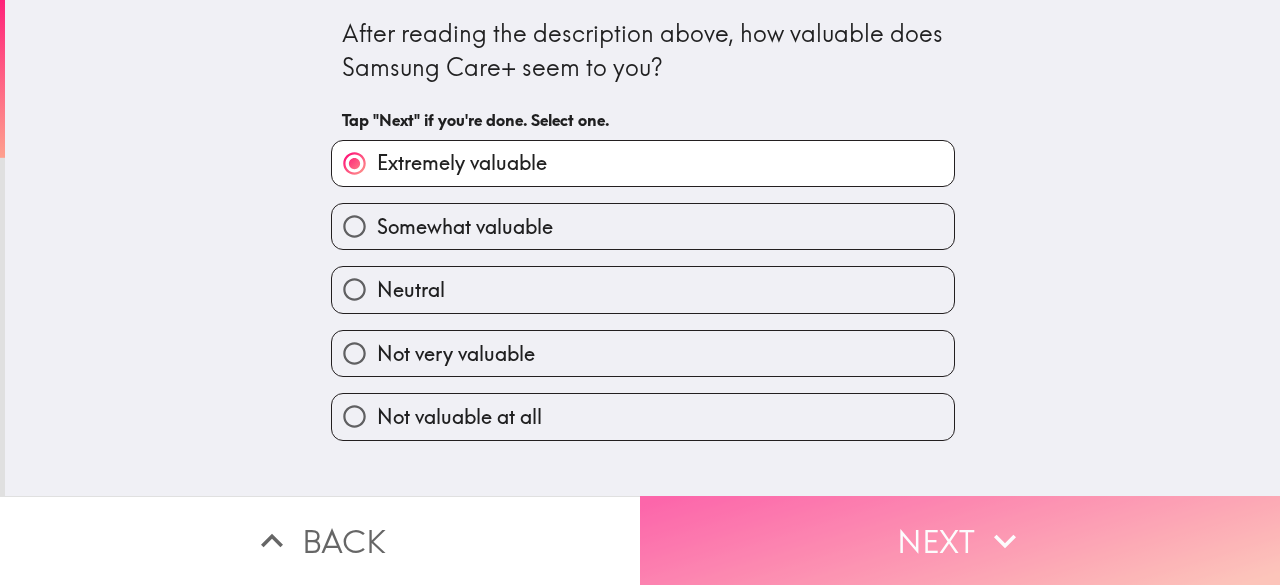 click on "Next" at bounding box center (960, 540) 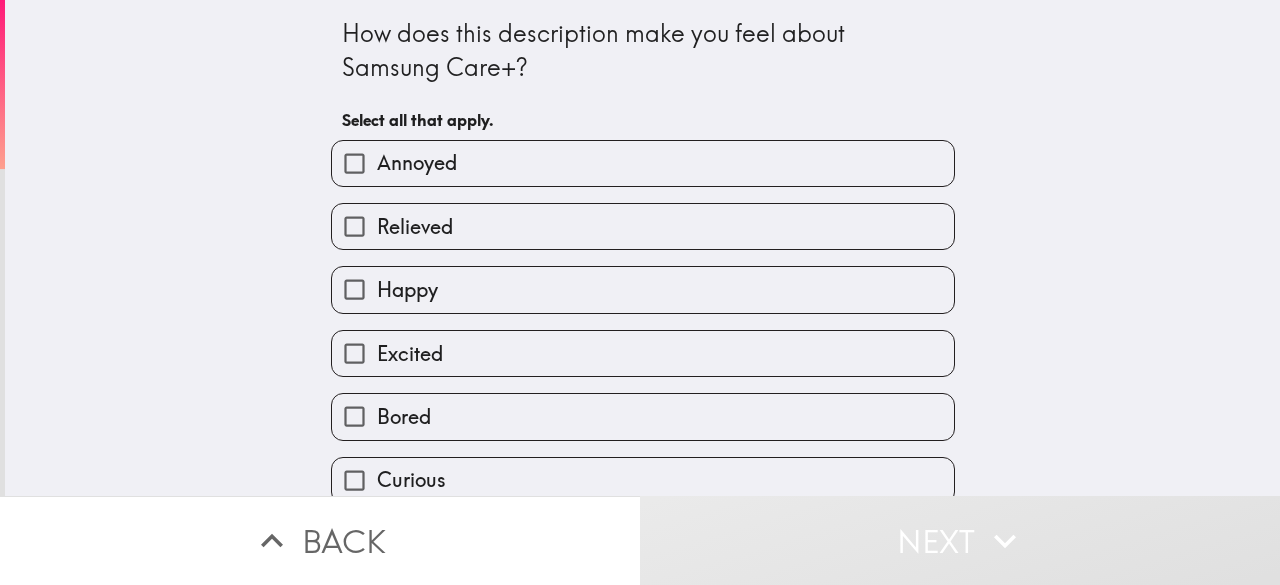 click on "Relieved" at bounding box center [643, 226] 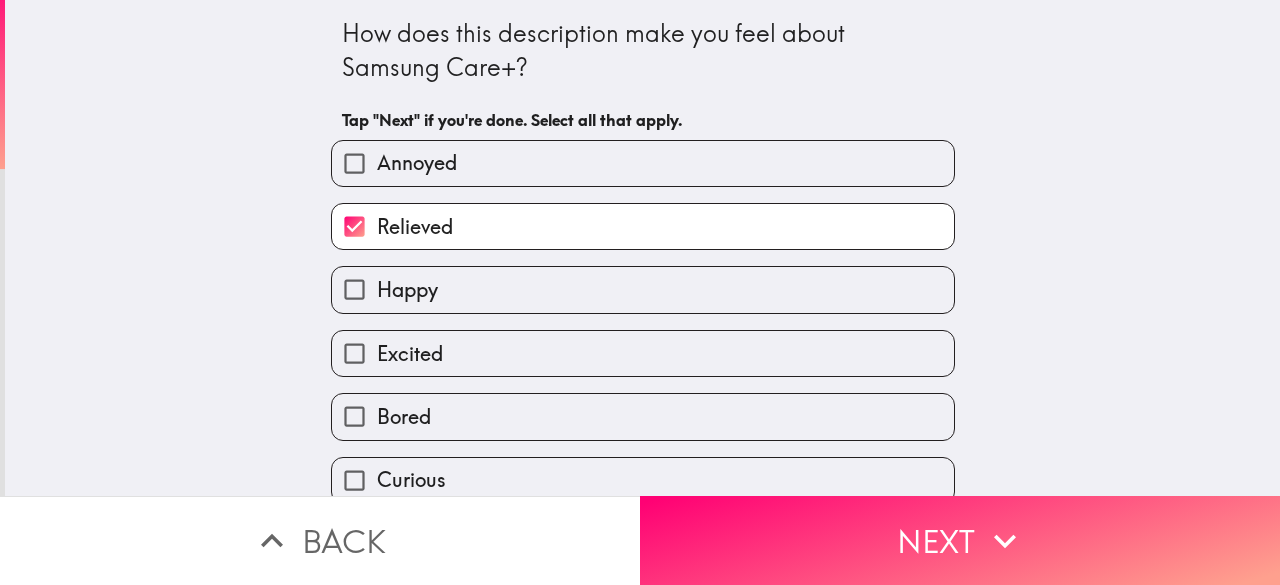 click on "Excited" at bounding box center (643, 353) 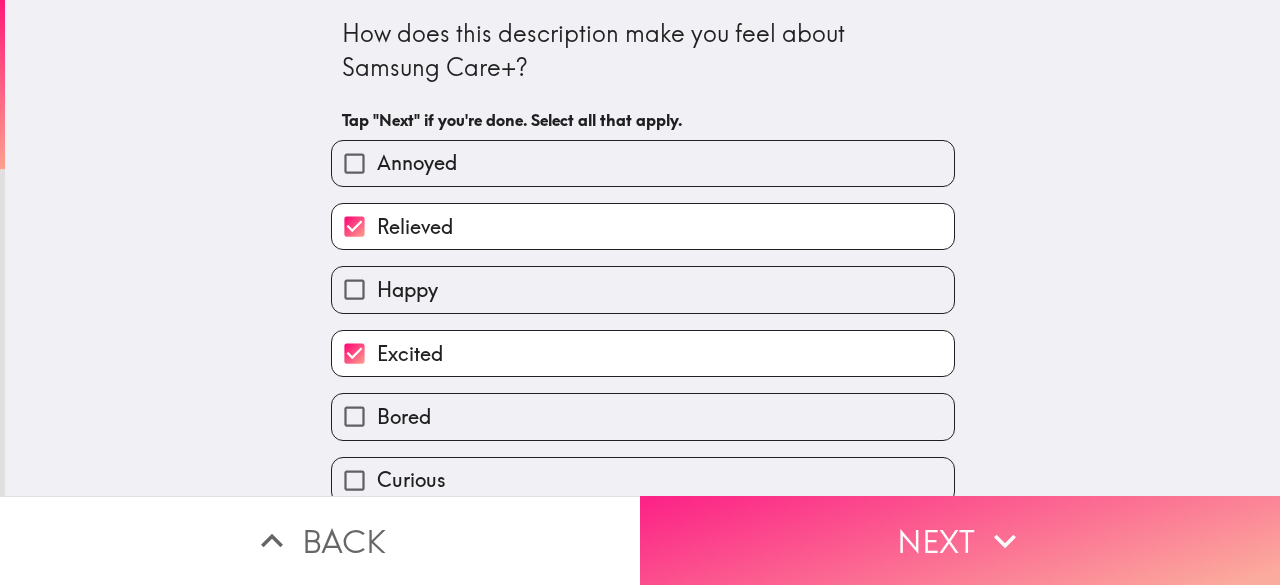 click on "Next" at bounding box center [960, 540] 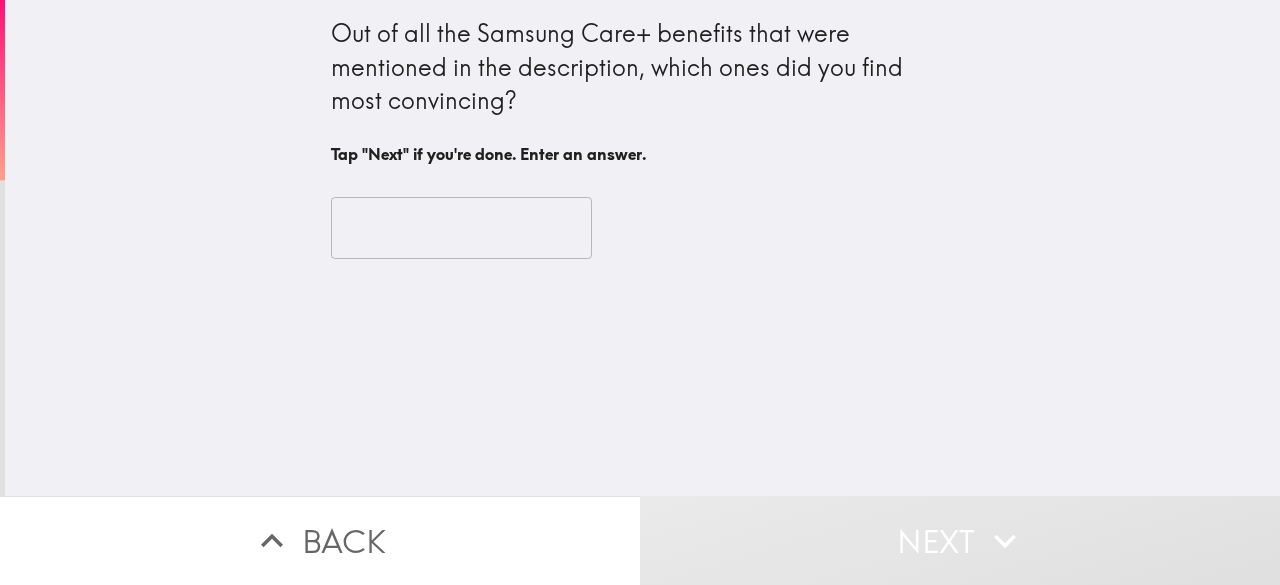 click at bounding box center (461, 228) 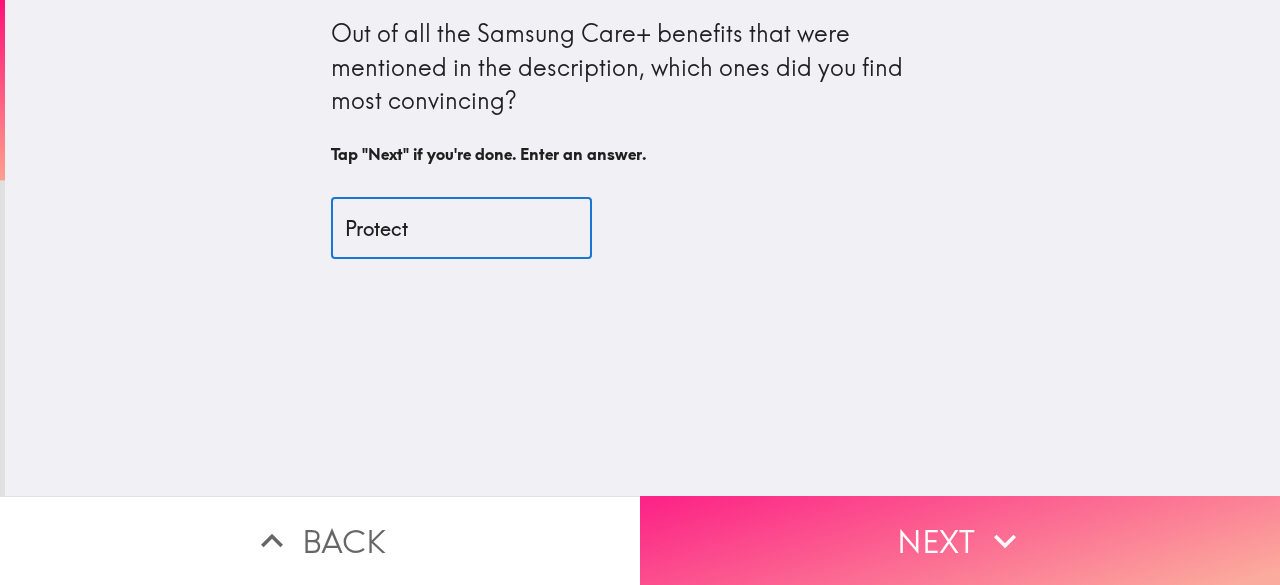 type on "Protect" 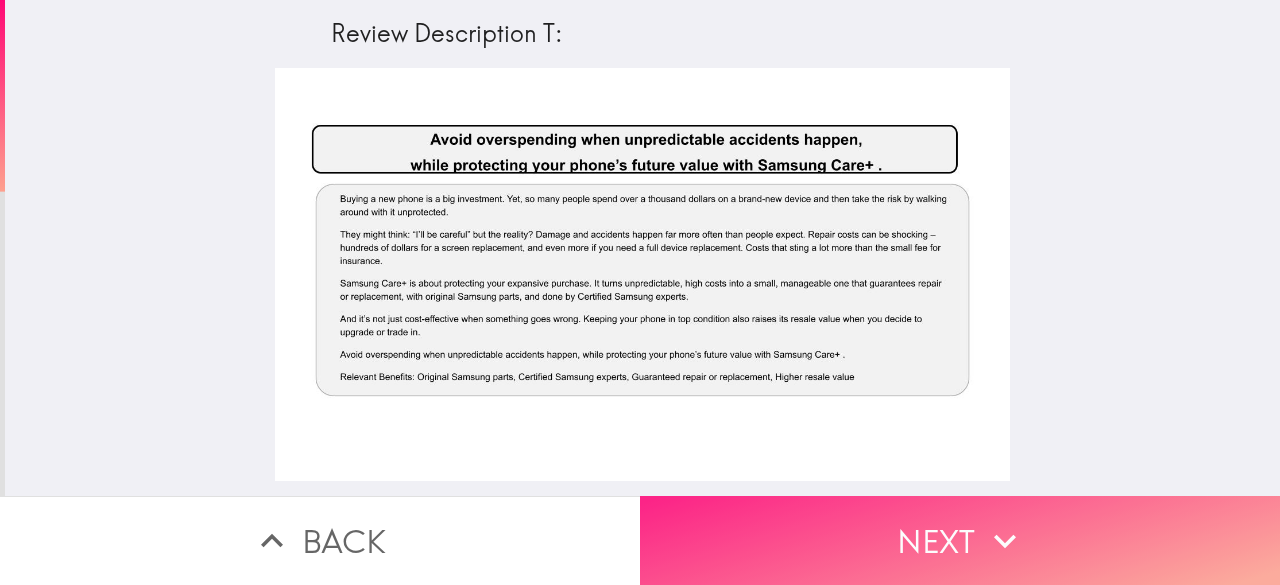 click on "Next" at bounding box center [960, 540] 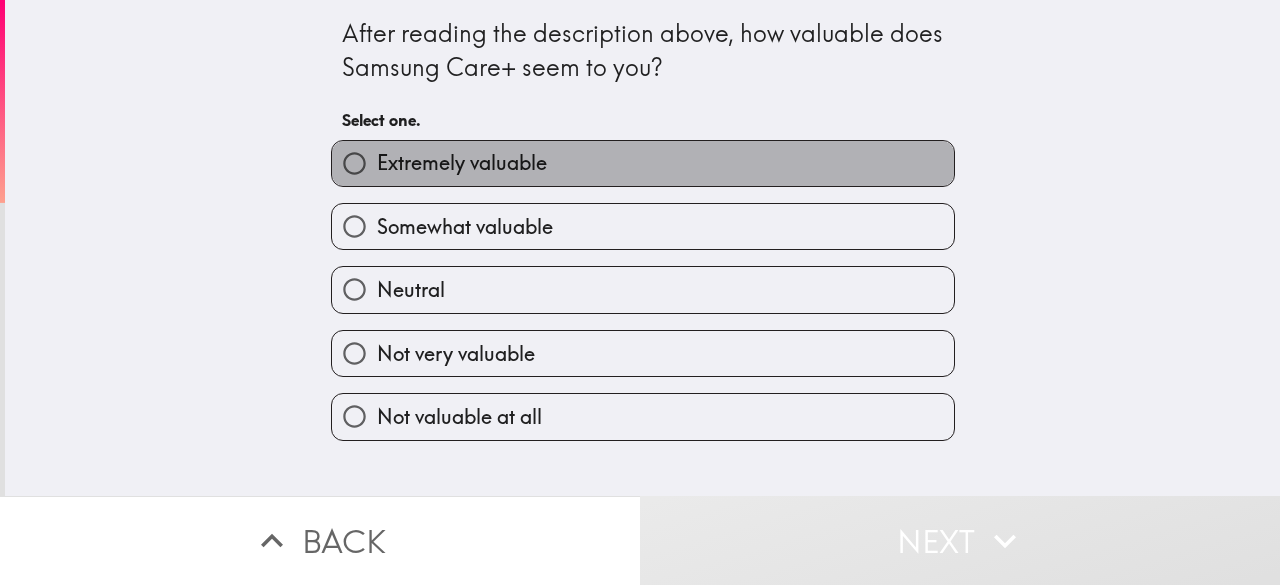click on "Extremely valuable" at bounding box center (462, 163) 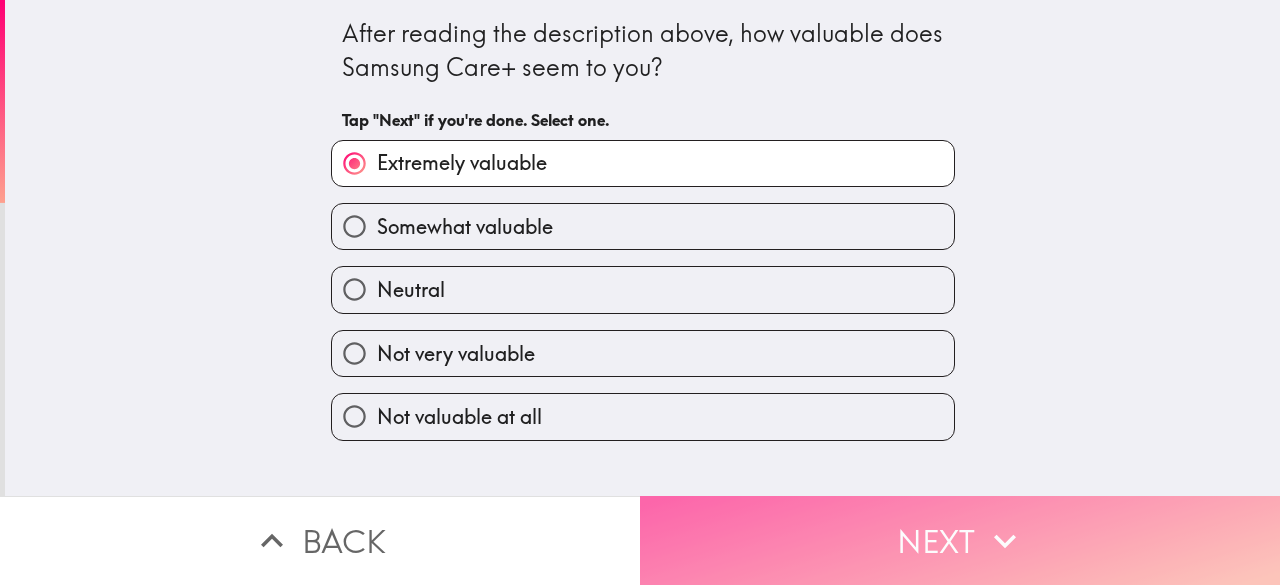 click on "Next" at bounding box center [960, 540] 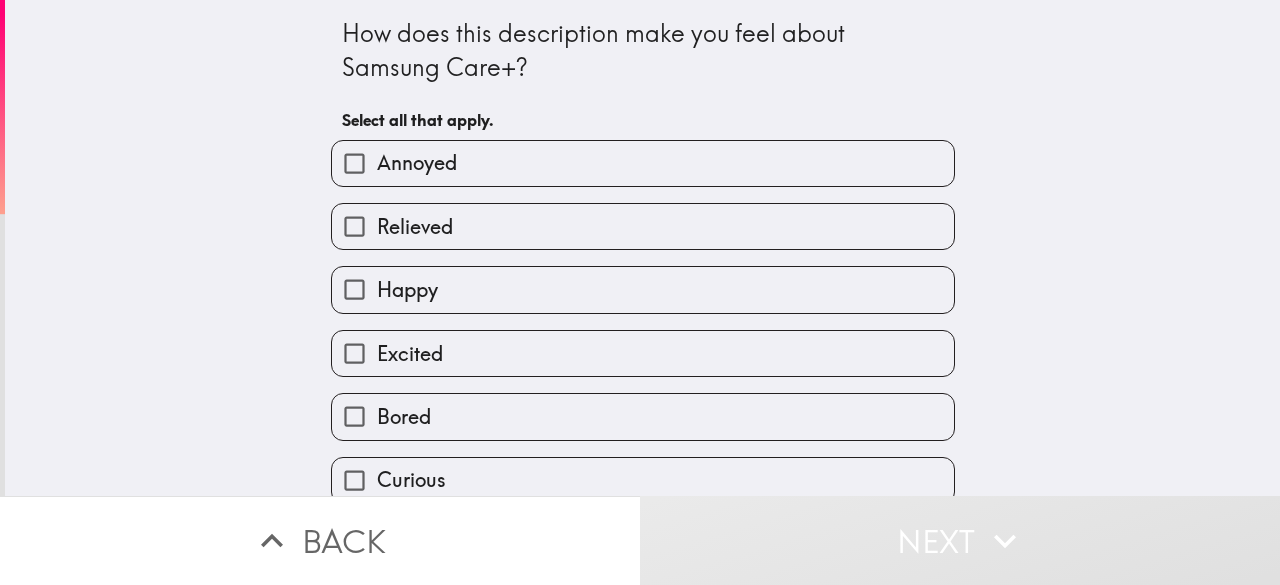 click on "Happy" at bounding box center [643, 289] 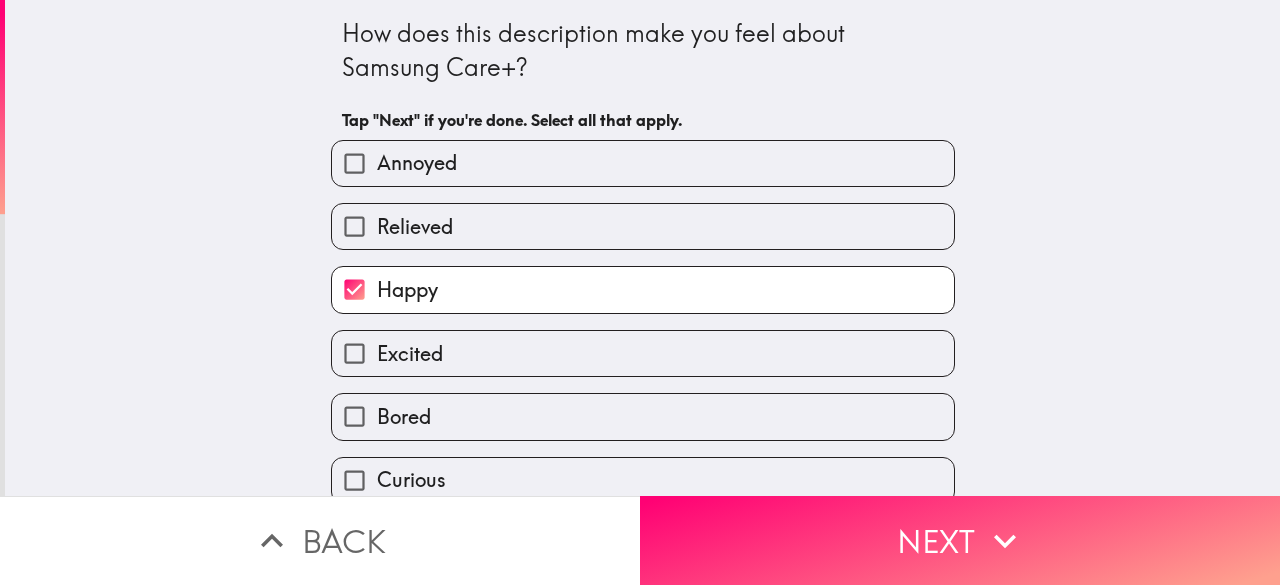 click on "Excited" at bounding box center [643, 353] 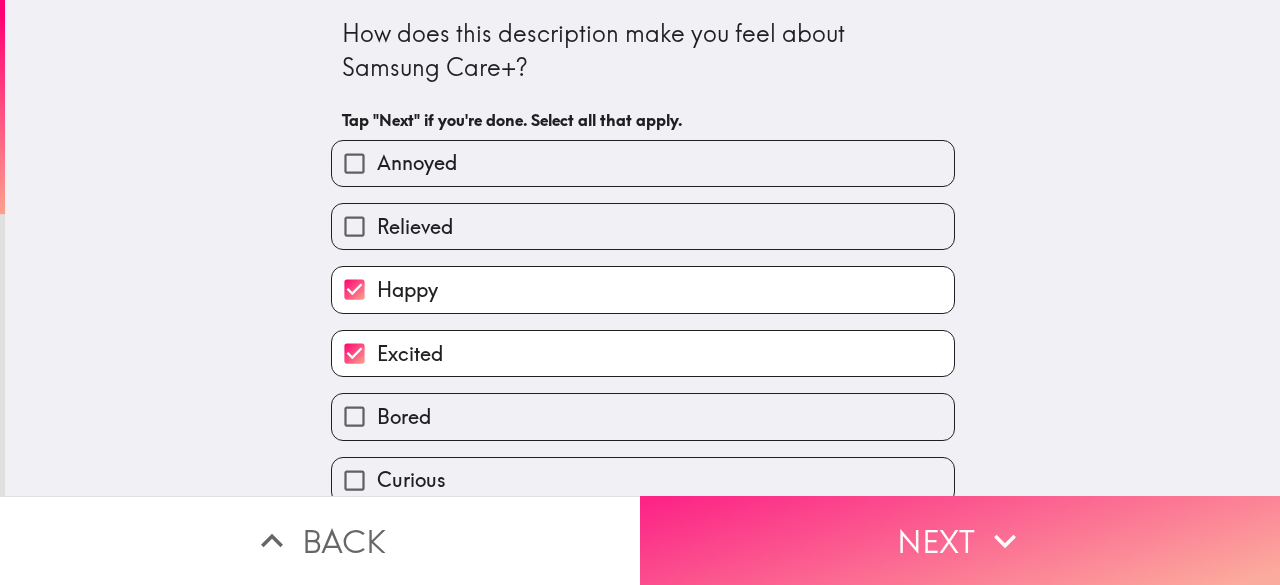 click on "Next" at bounding box center [960, 540] 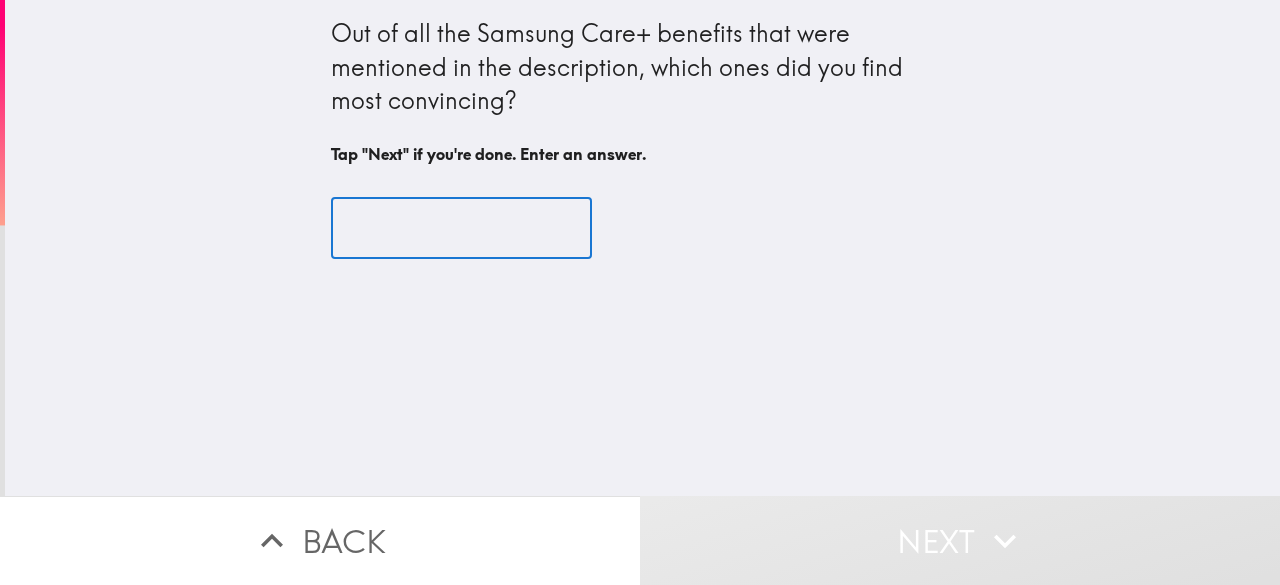 click at bounding box center (461, 228) 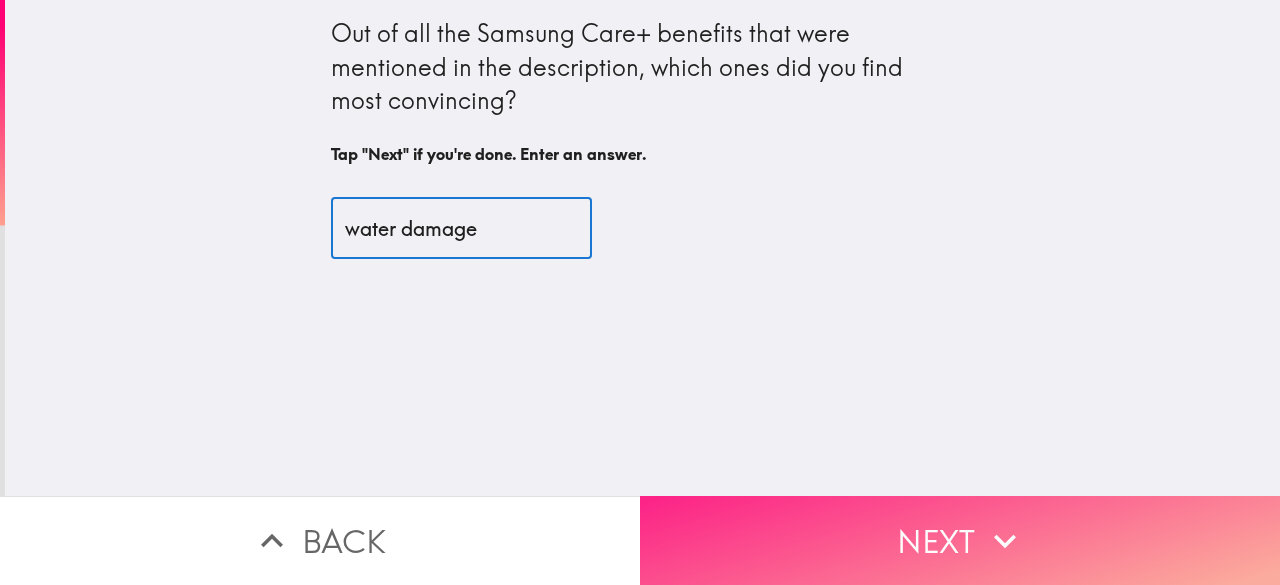 type on "water damage" 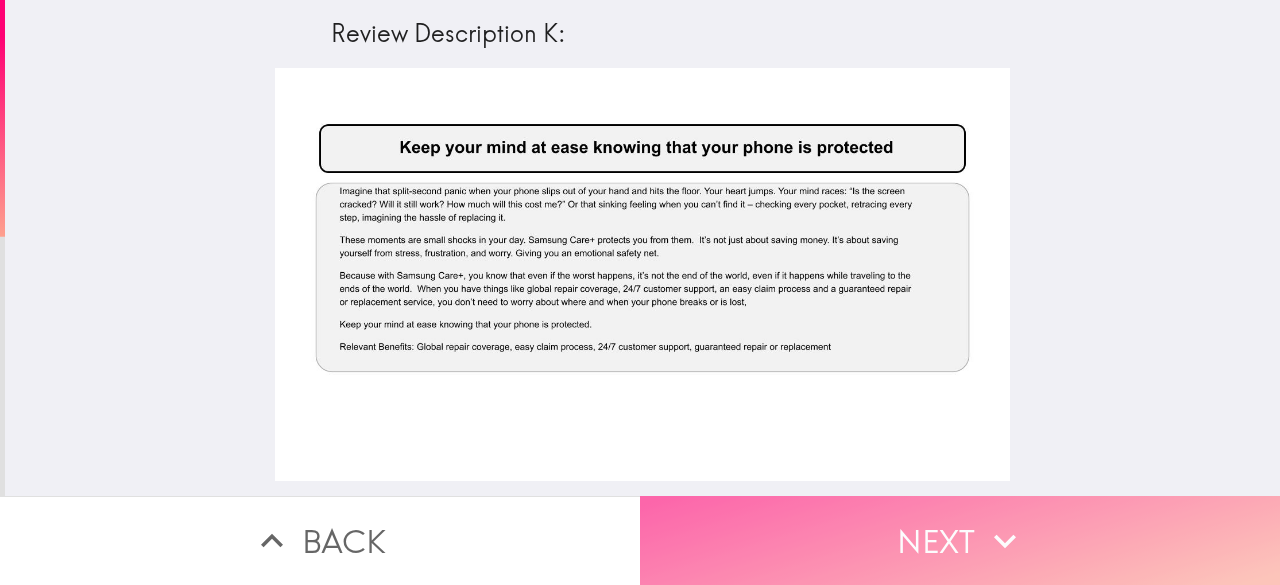 click on "Next" at bounding box center (960, 540) 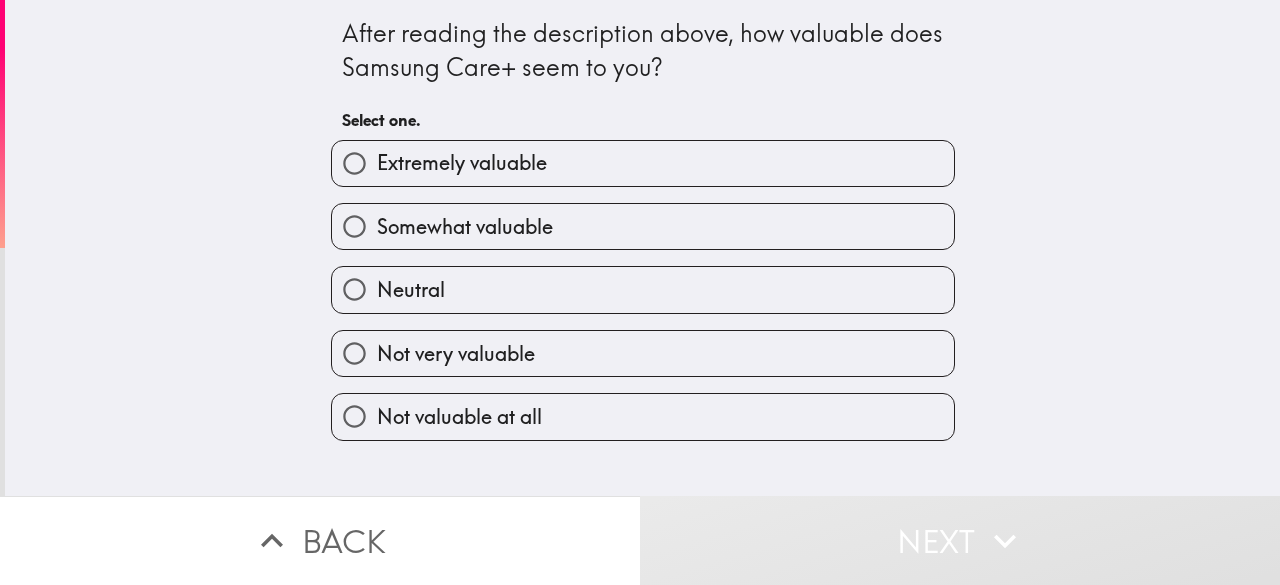 click on "Somewhat valuable" at bounding box center (465, 227) 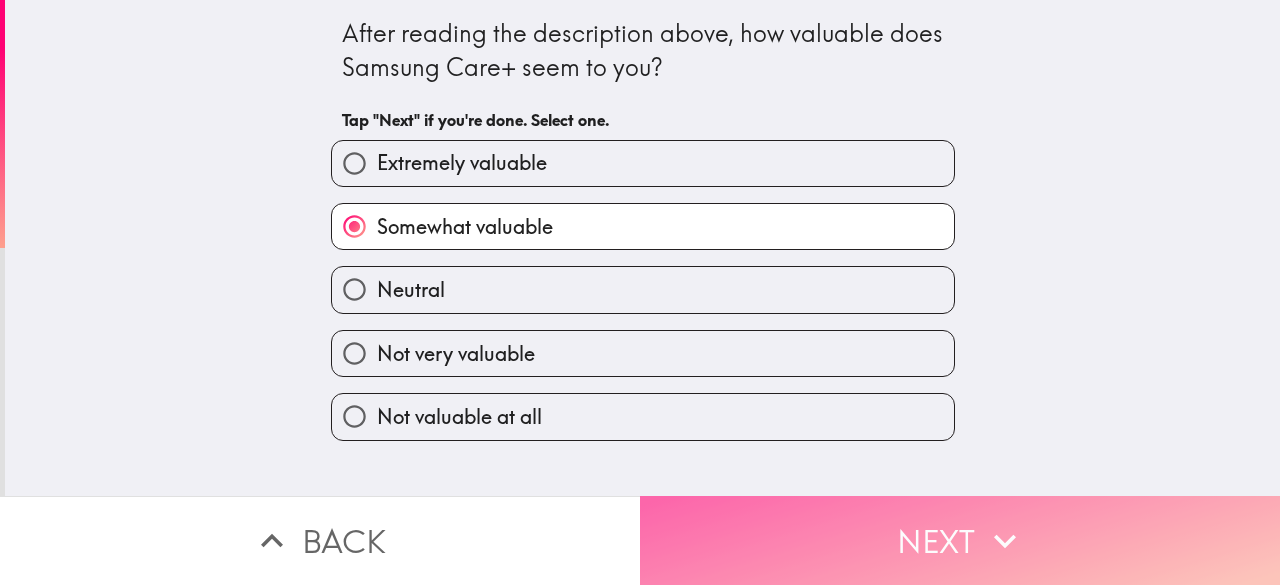 click on "Next" at bounding box center (960, 540) 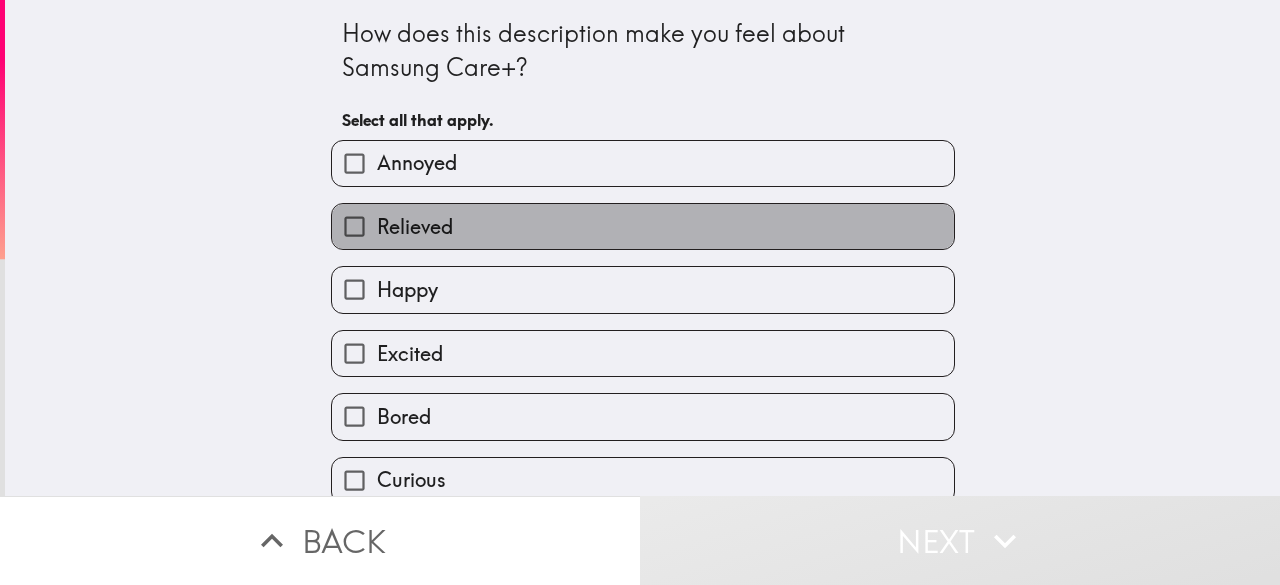 click on "Relieved" at bounding box center [643, 226] 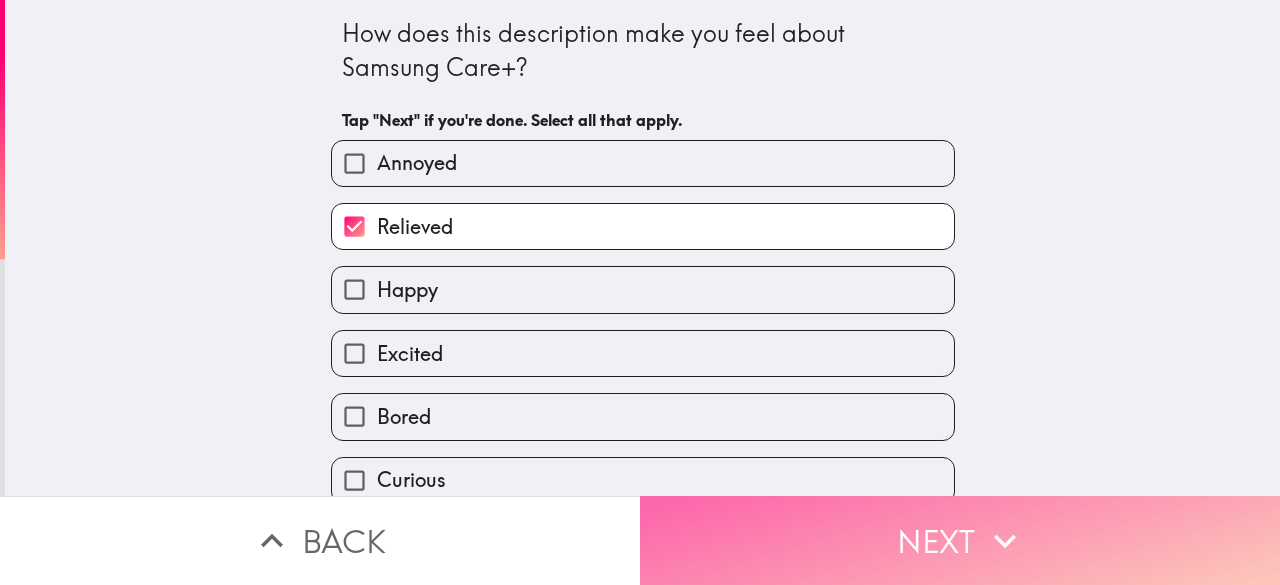 click on "Next" at bounding box center (960, 540) 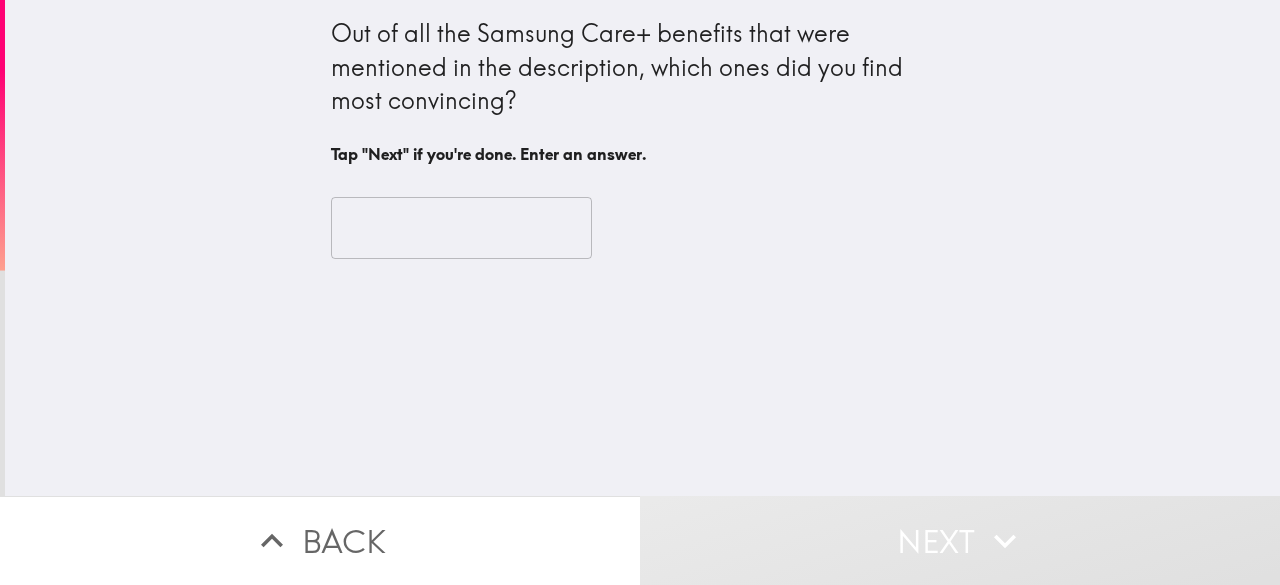 click at bounding box center [461, 228] 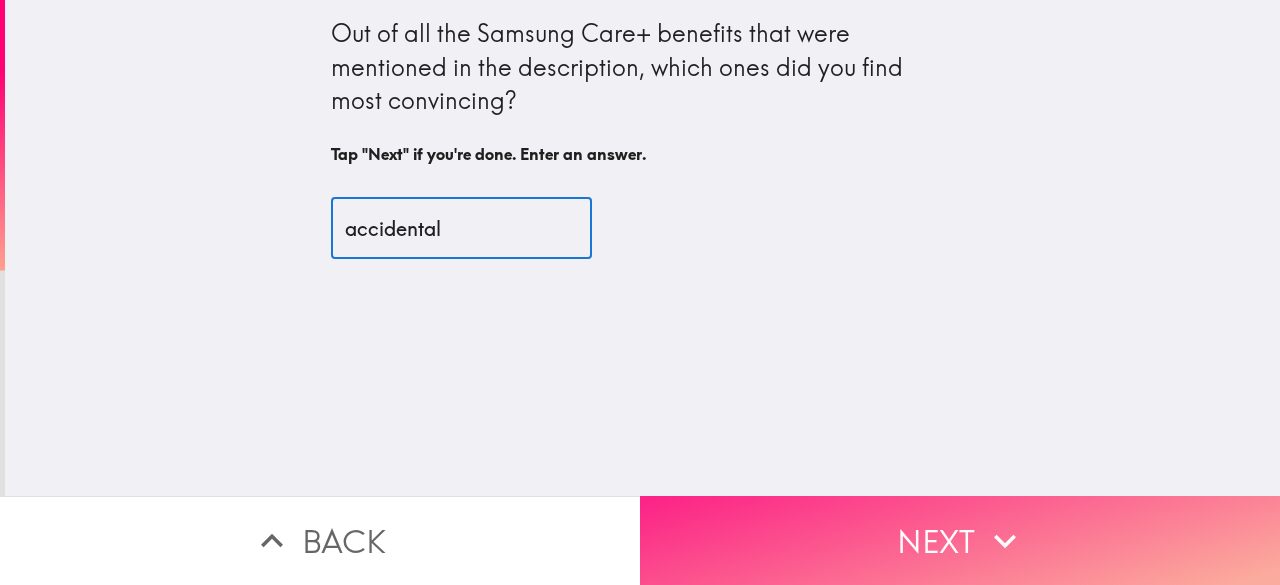 type on "accidental" 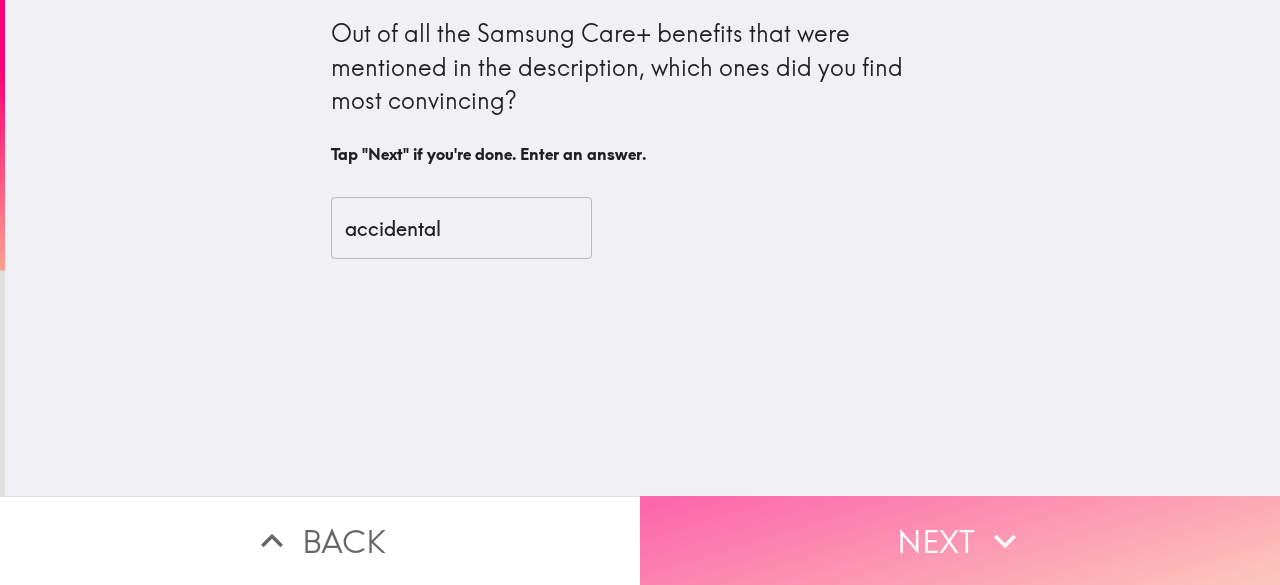 click on "Next" at bounding box center (960, 540) 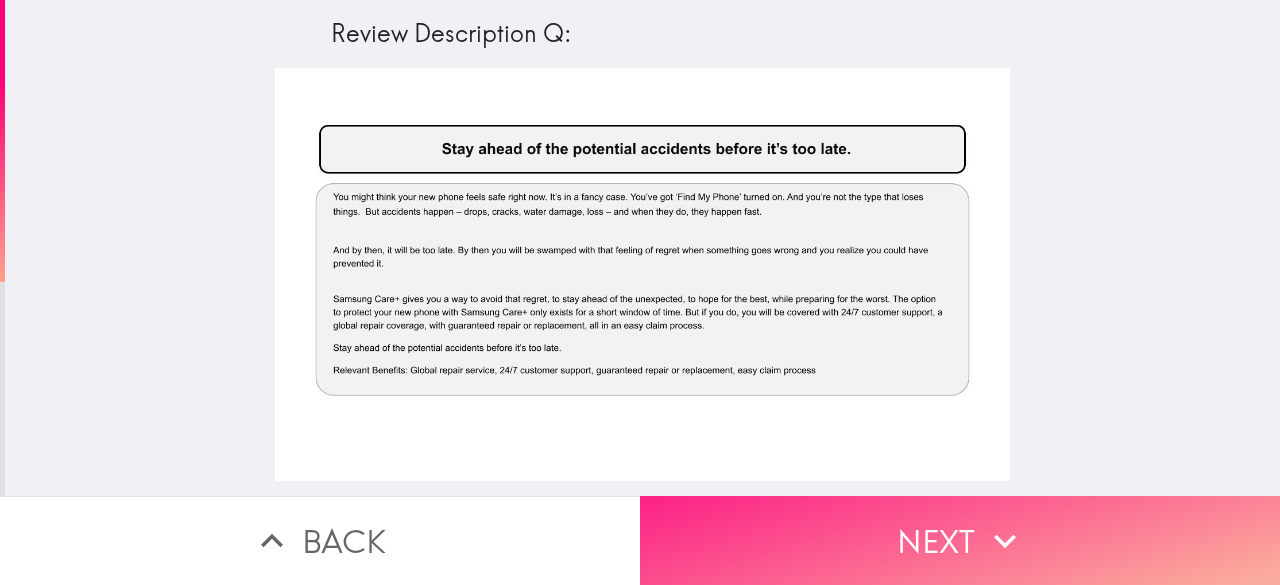 click on "Next" at bounding box center (960, 540) 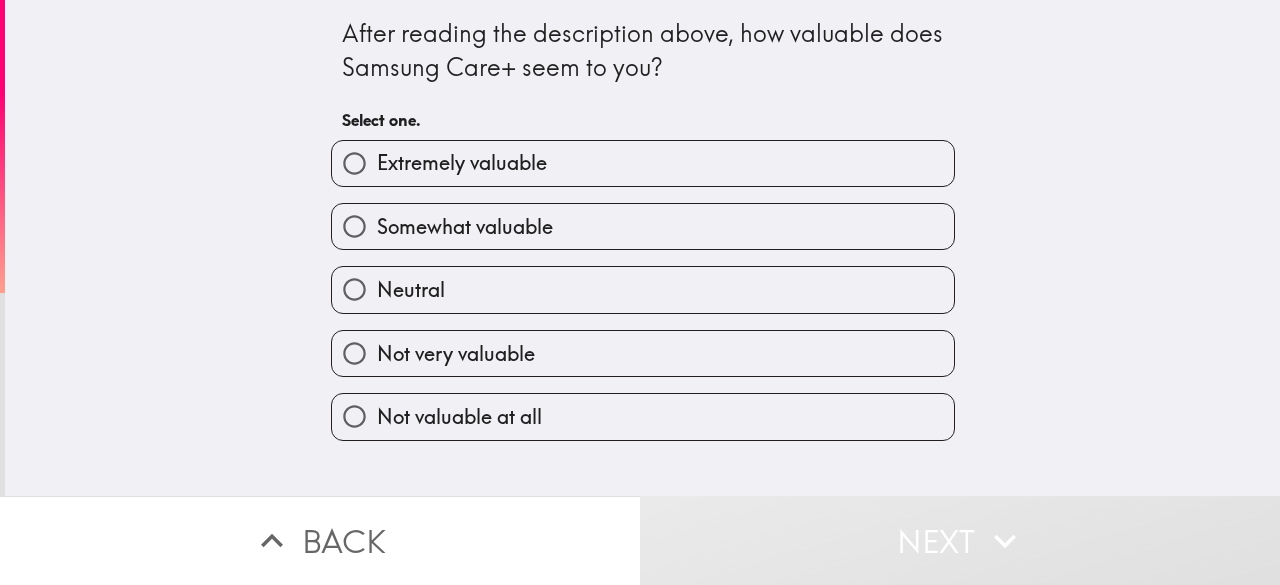 click on "Extremely valuable" at bounding box center [643, 163] 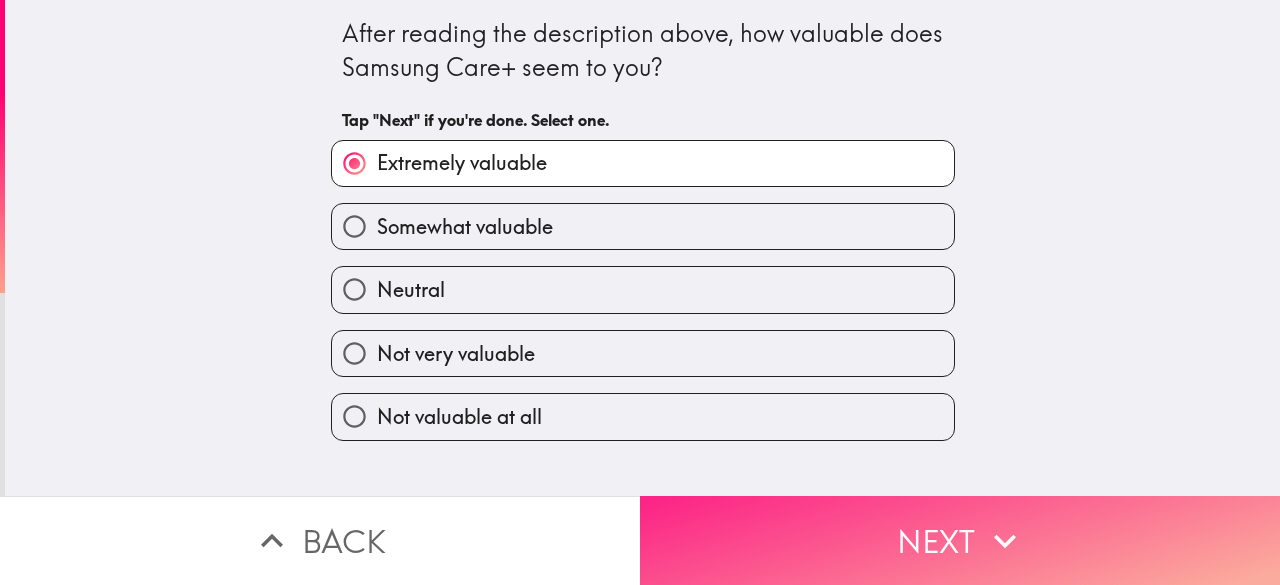 click on "Next" at bounding box center [960, 540] 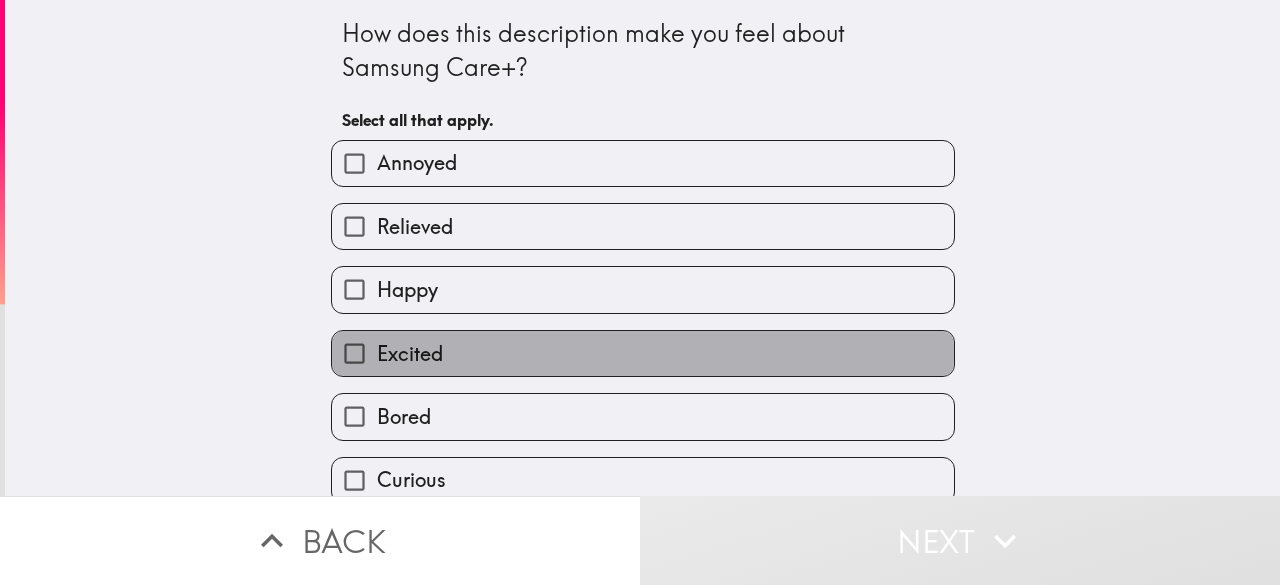 click on "Excited" at bounding box center [643, 353] 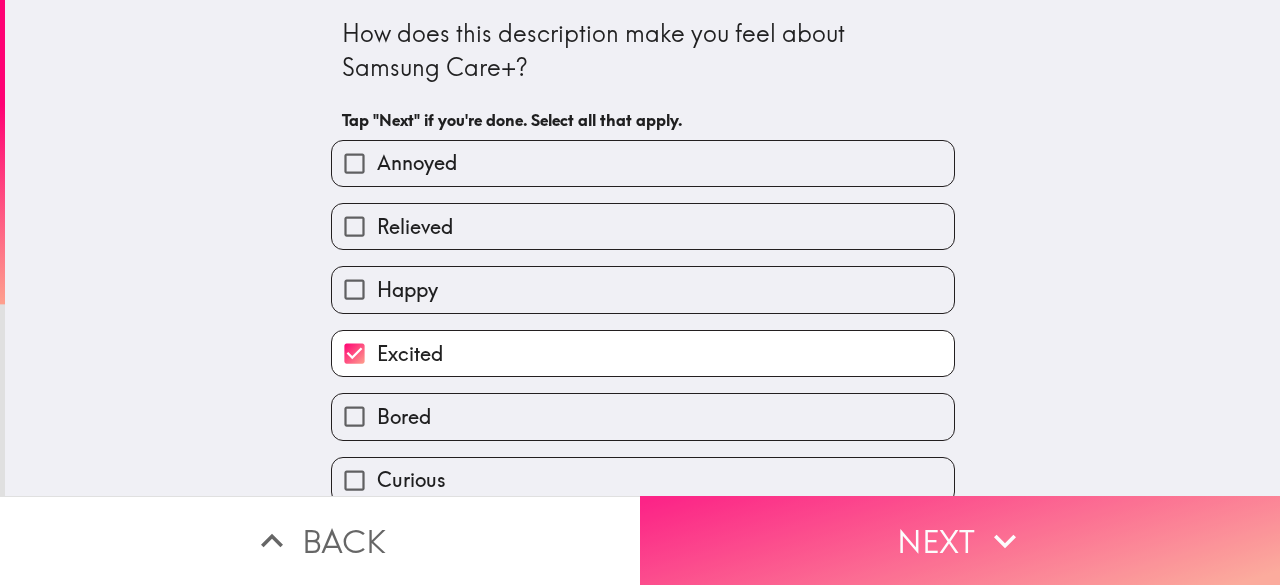 click on "Next" at bounding box center [960, 540] 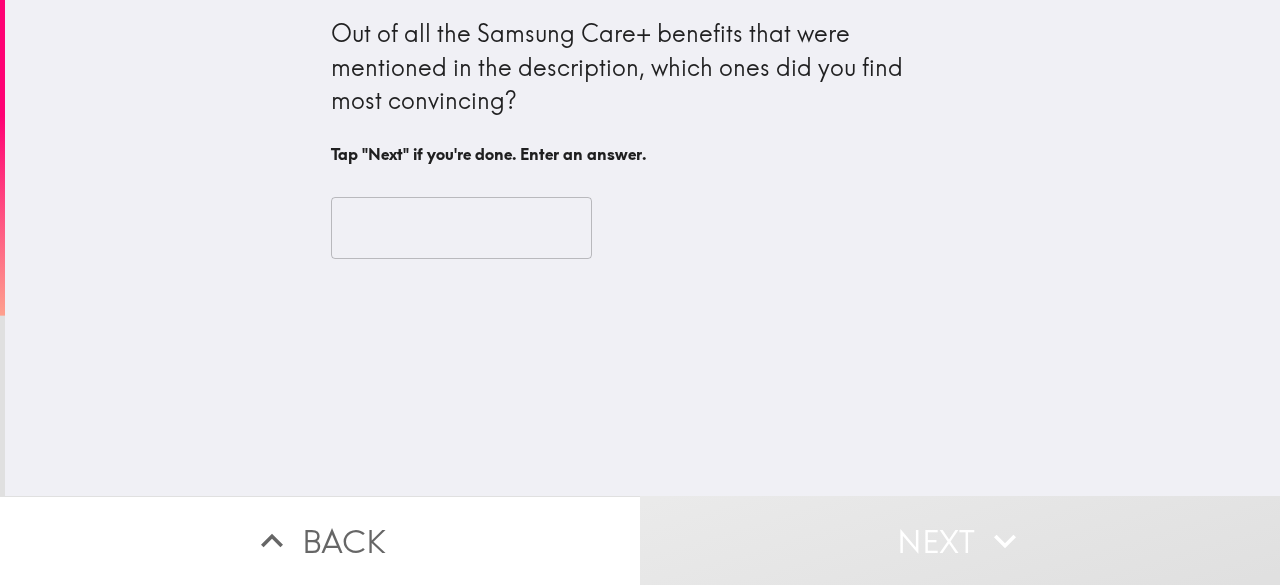 click at bounding box center (461, 228) 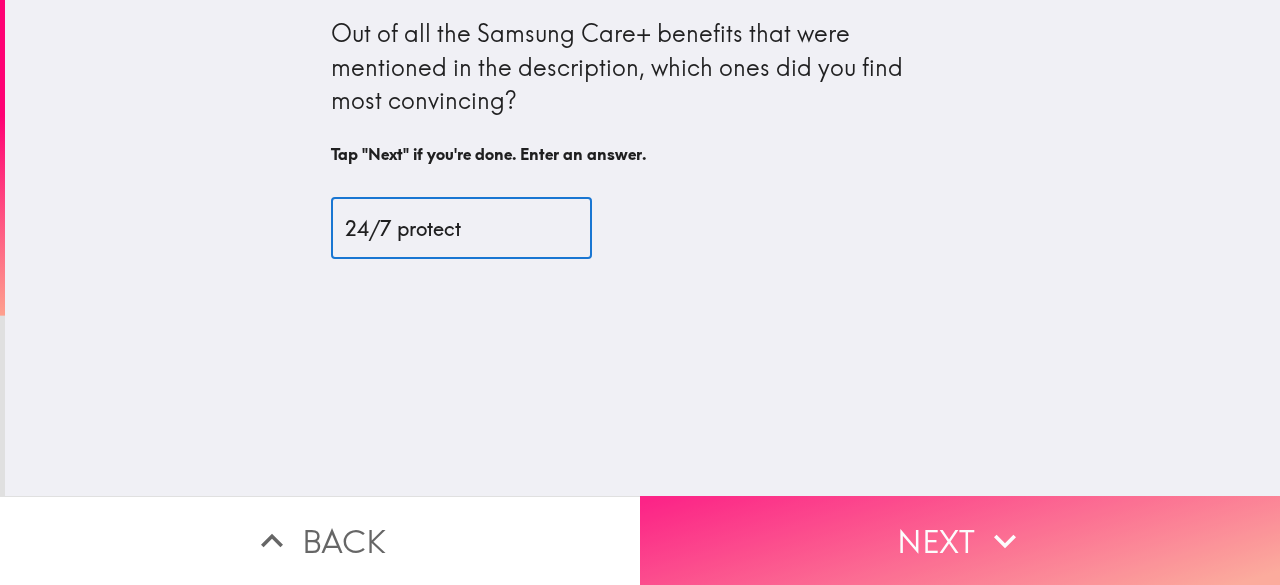 type on "24/7 protect" 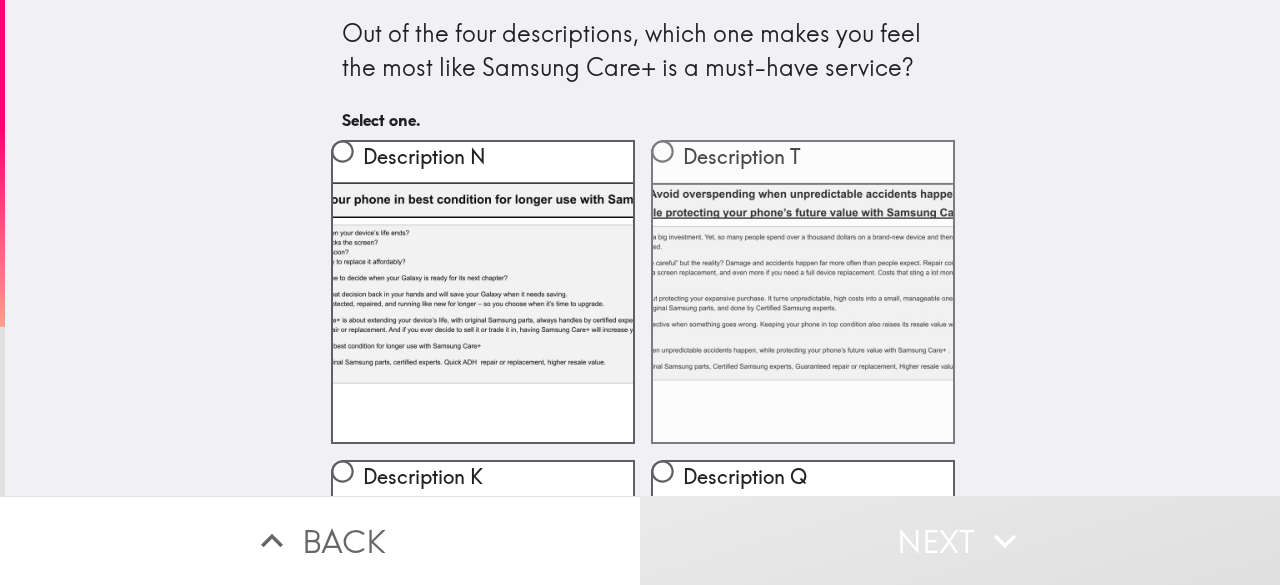 click on "Description T" at bounding box center (803, 292) 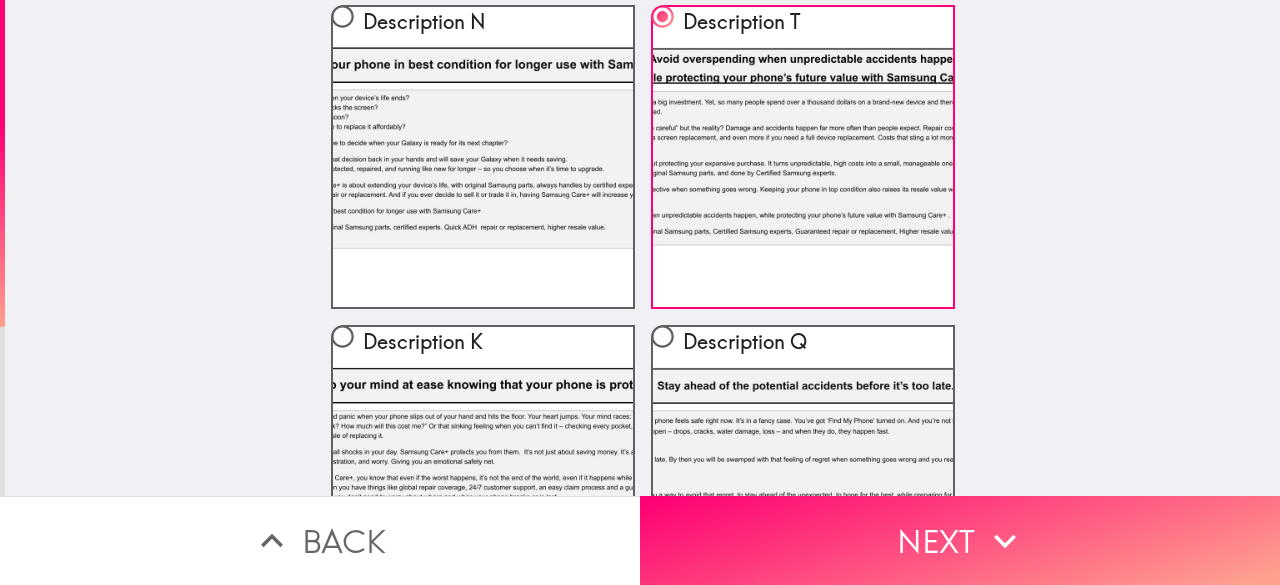 scroll, scrollTop: 132, scrollLeft: 0, axis: vertical 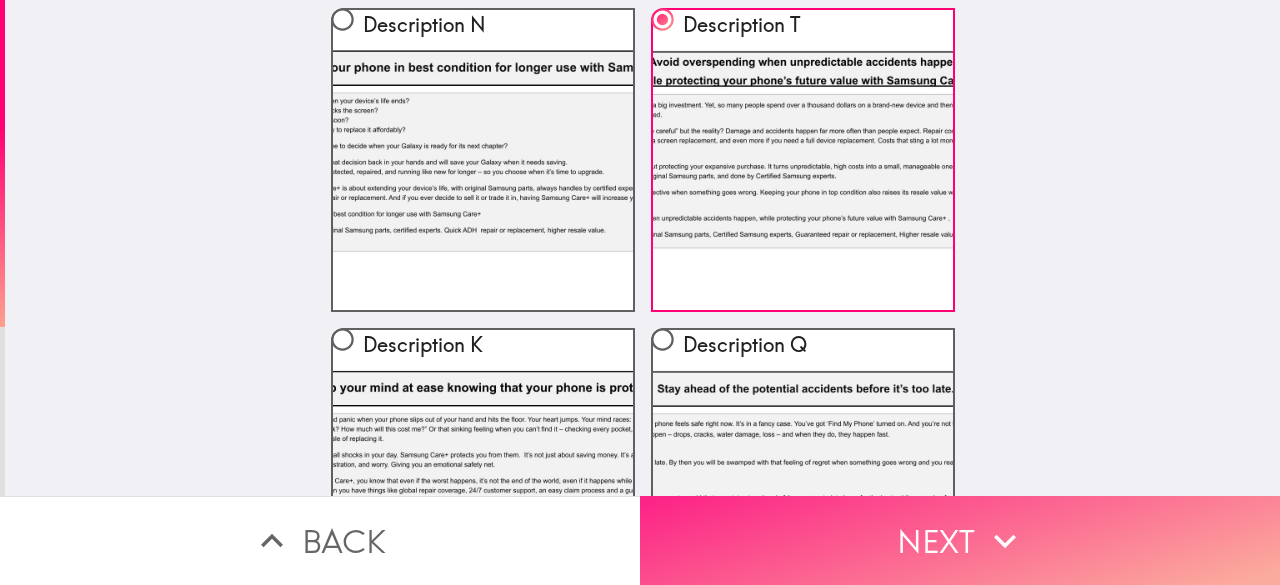 click on "Next" at bounding box center [960, 540] 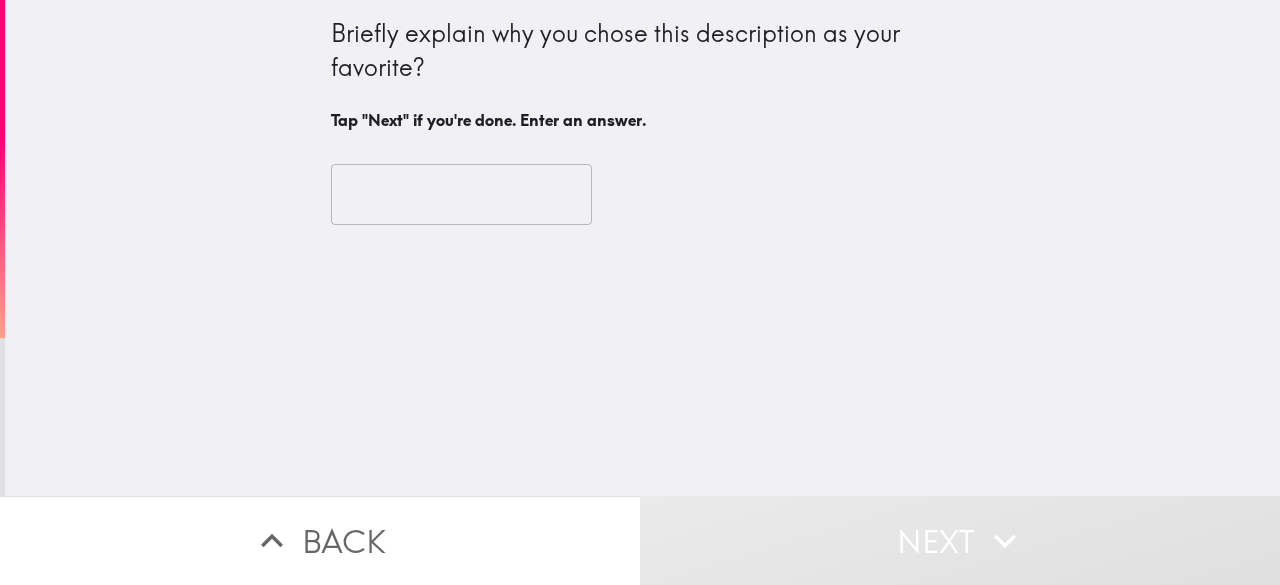 scroll, scrollTop: 0, scrollLeft: 0, axis: both 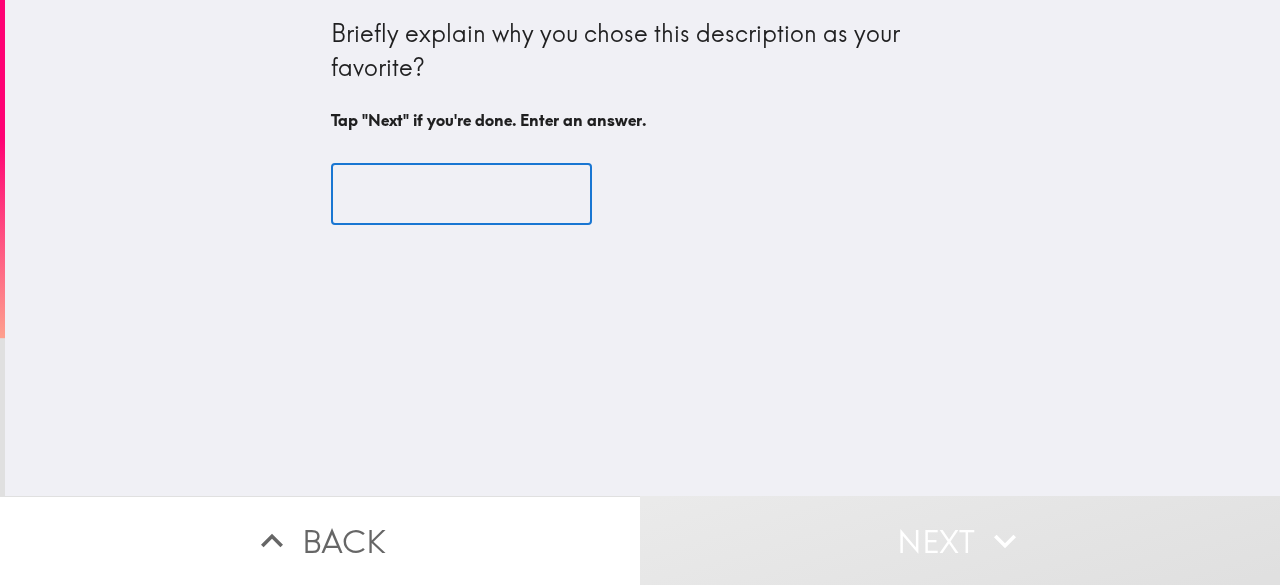 click at bounding box center (461, 195) 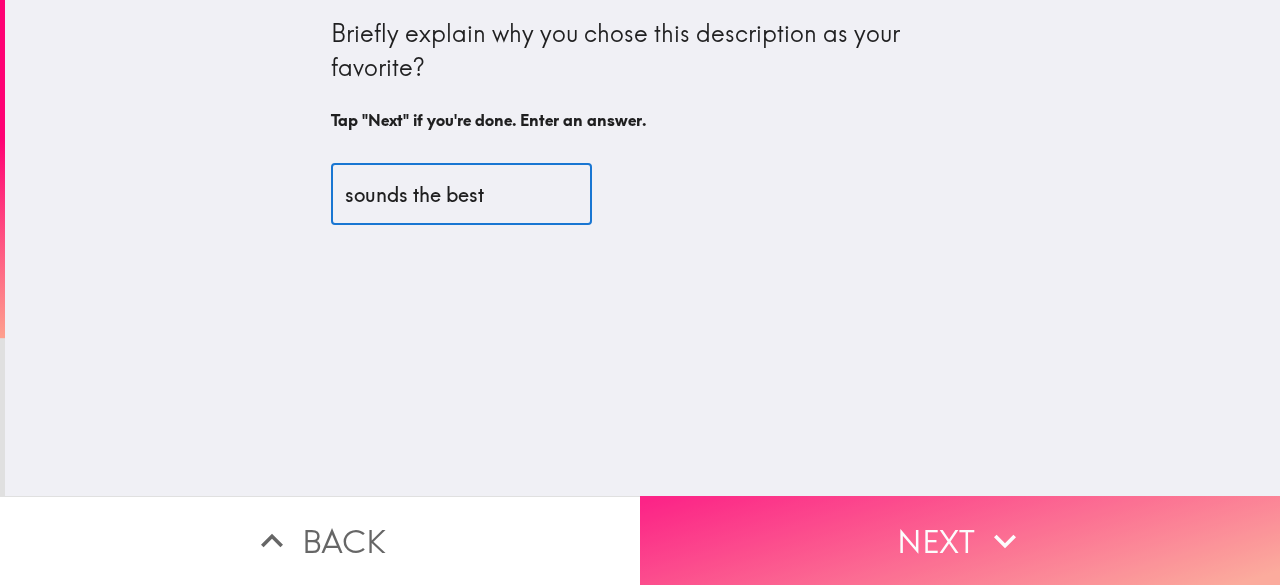 type on "sounds the best" 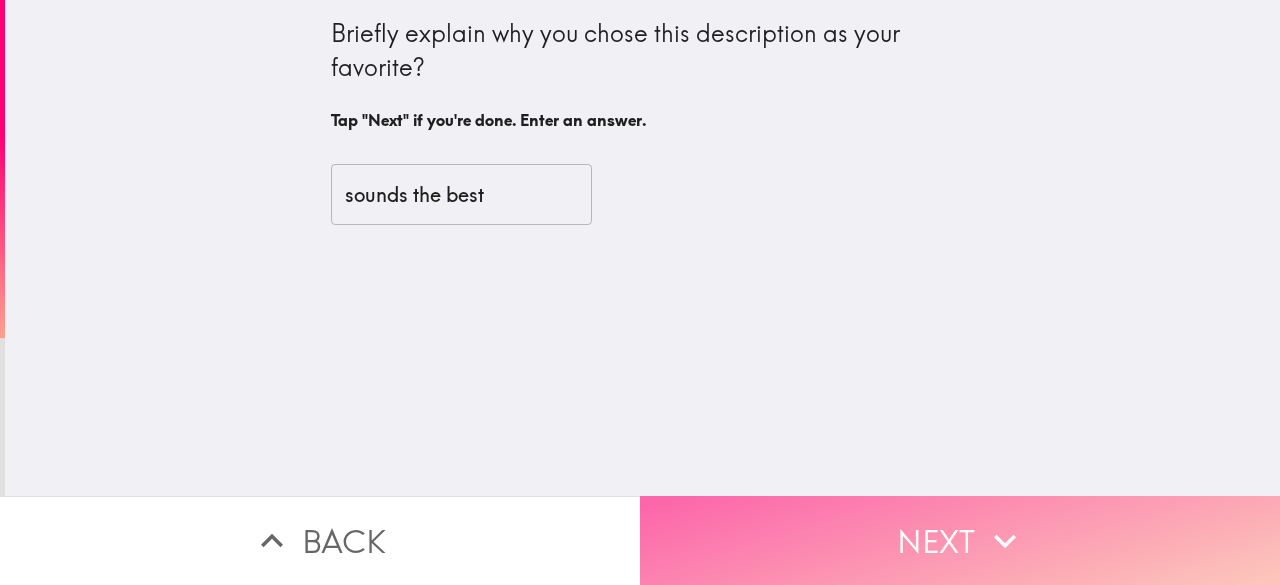 click on "Next" at bounding box center (960, 540) 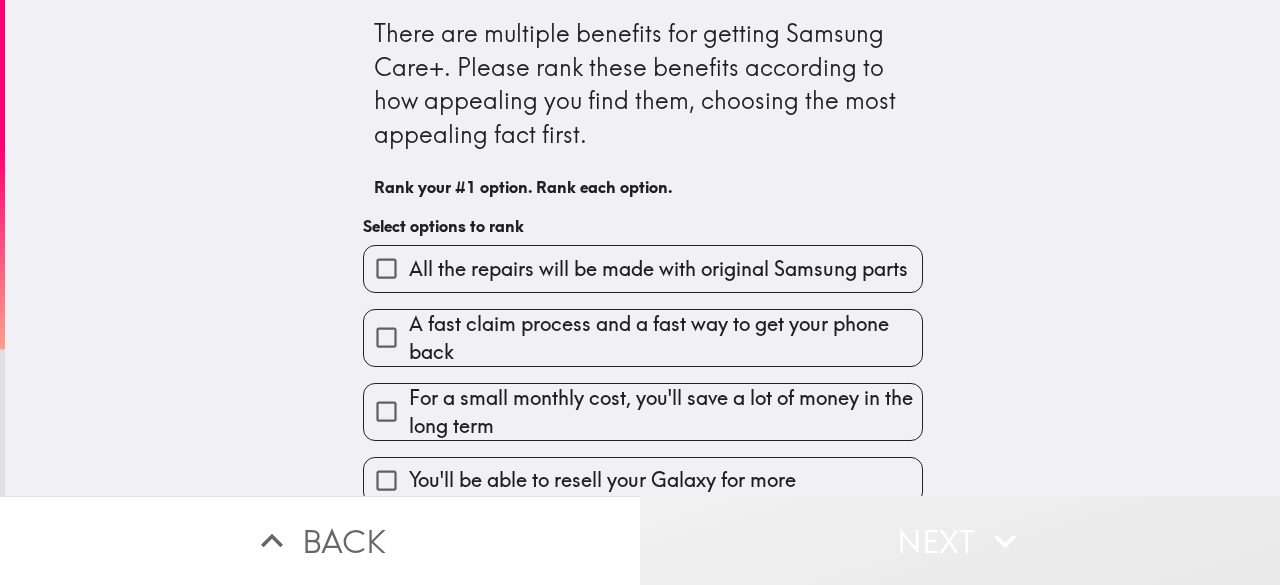 click on "Next" at bounding box center [960, 540] 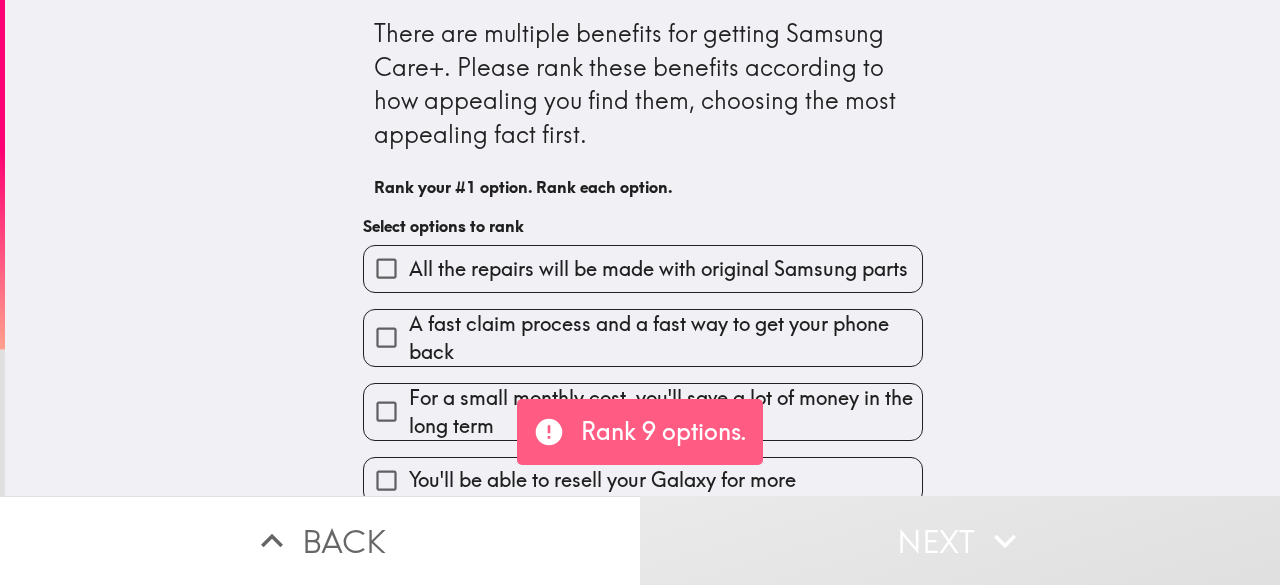 click on "A fast claim process and a fast way to get your phone back" at bounding box center (665, 338) 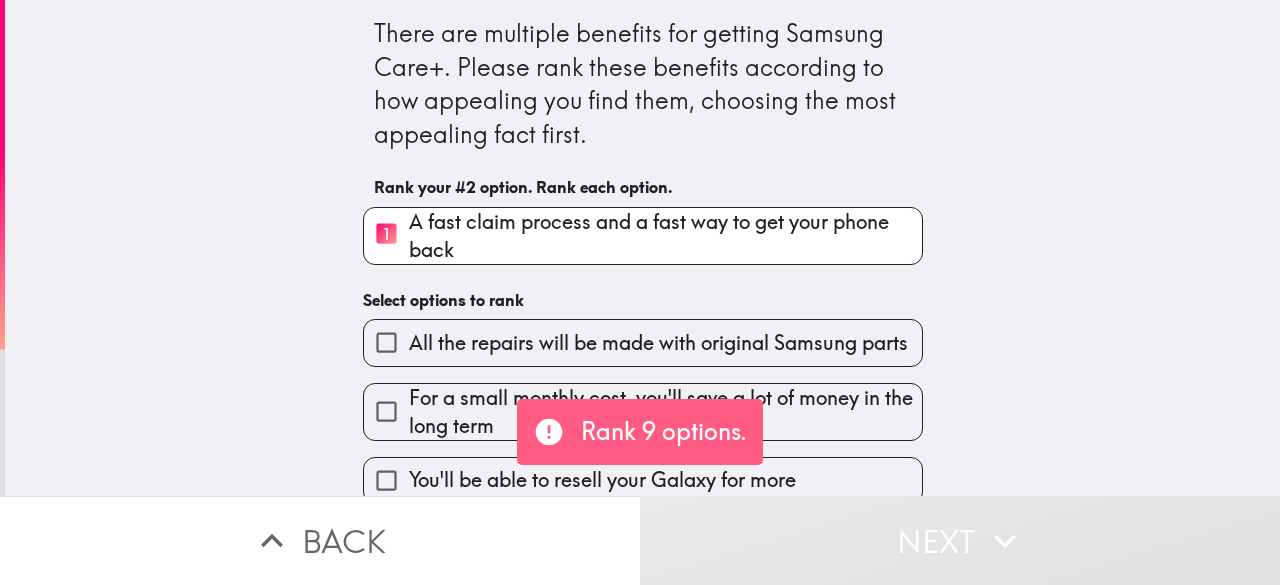 drag, startPoint x: 1256, startPoint y: 144, endPoint x: 1262, endPoint y: 229, distance: 85.2115 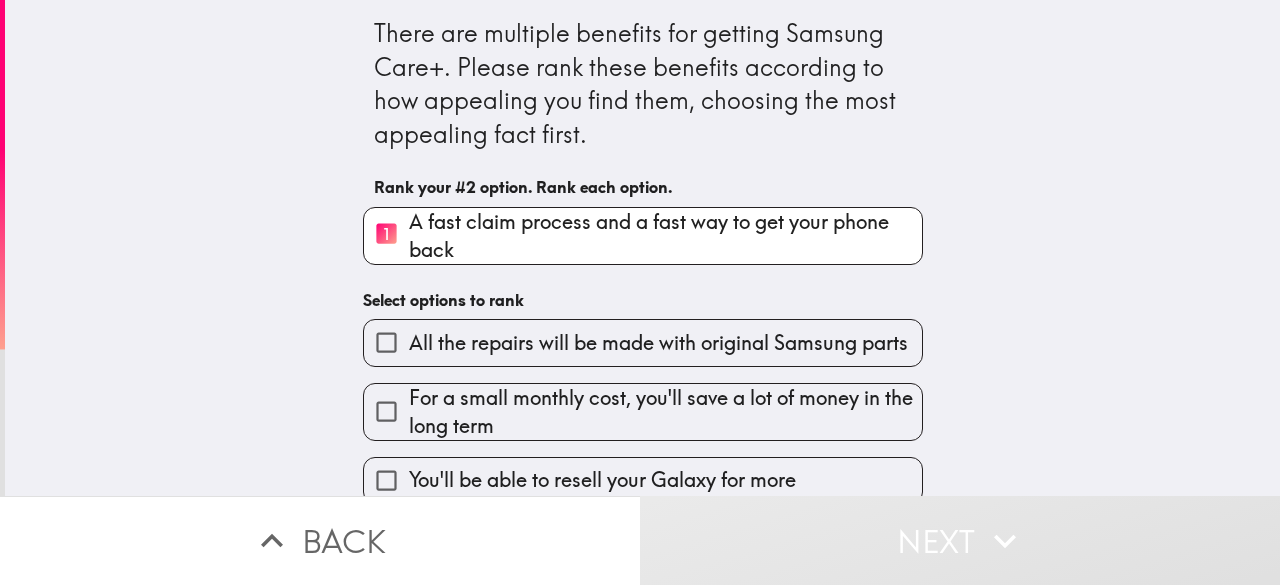 click on "You'll be able to resell your Galaxy for more" at bounding box center (643, 480) 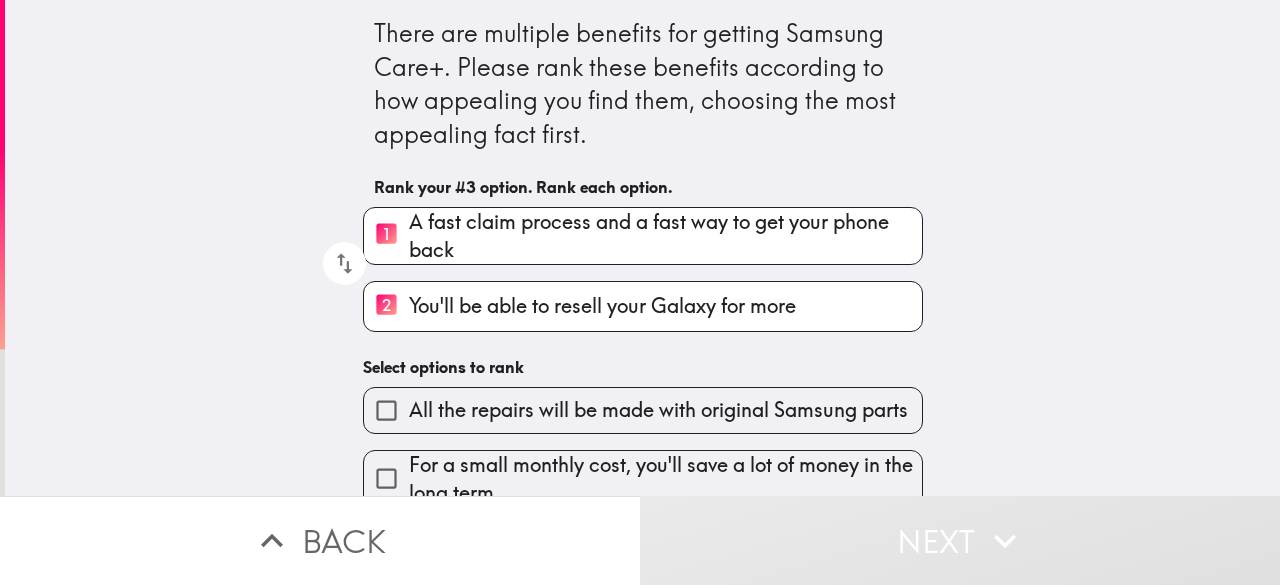 scroll, scrollTop: 24, scrollLeft: 0, axis: vertical 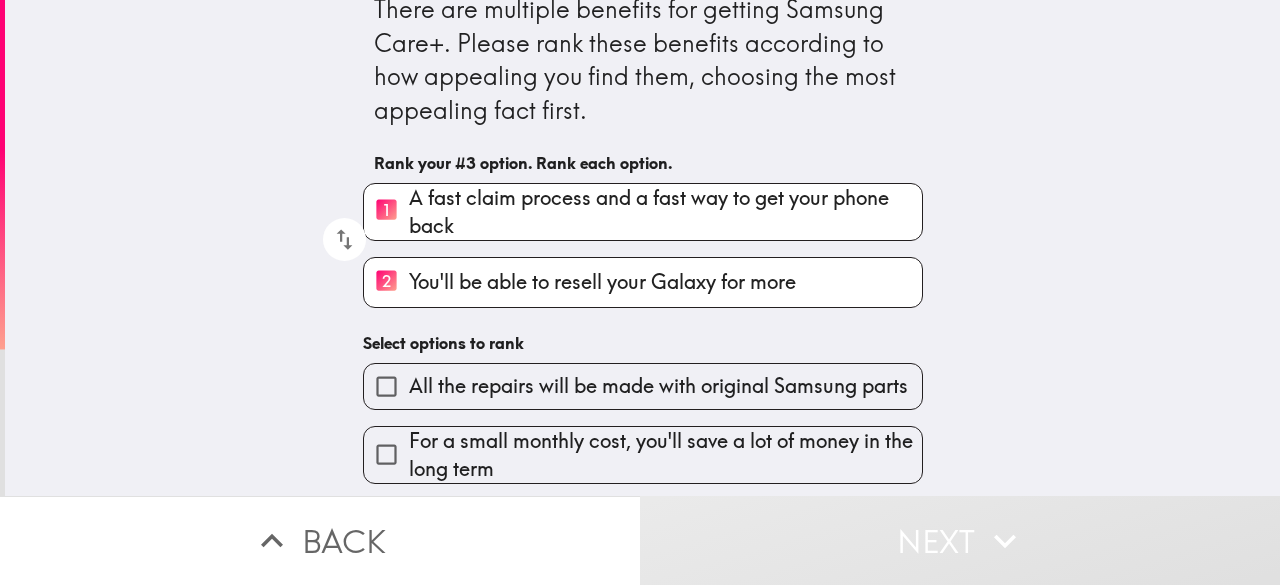 click on "All the repairs will be made with original Samsung parts" at bounding box center (658, 386) 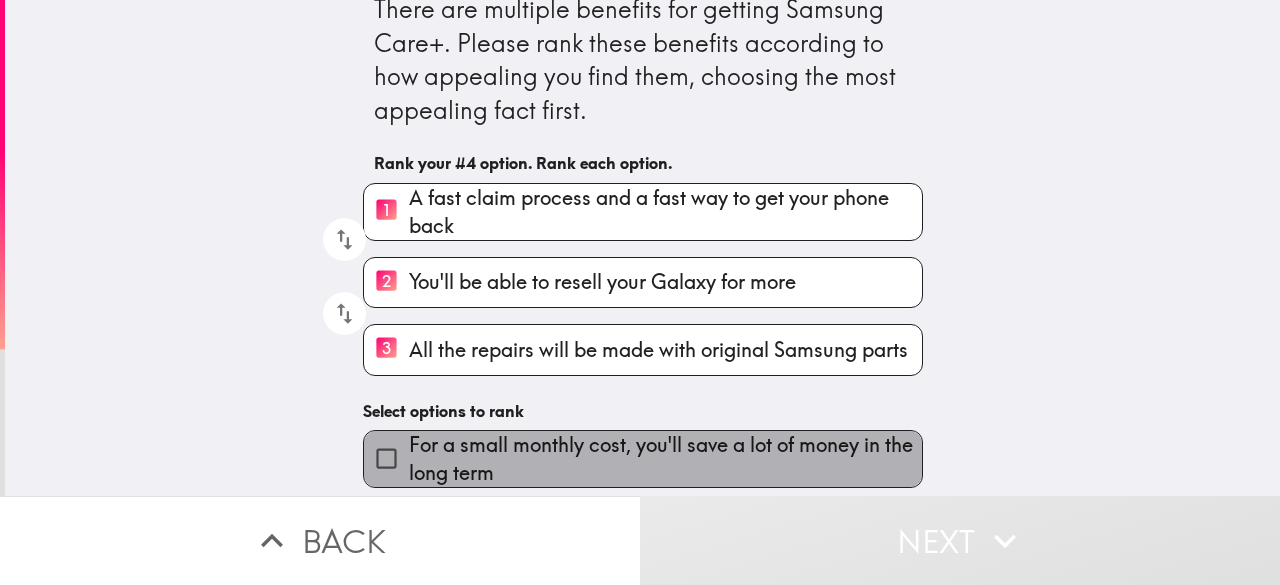 click on "For a small monthly cost, you'll save a lot of money in the long term" at bounding box center (665, 459) 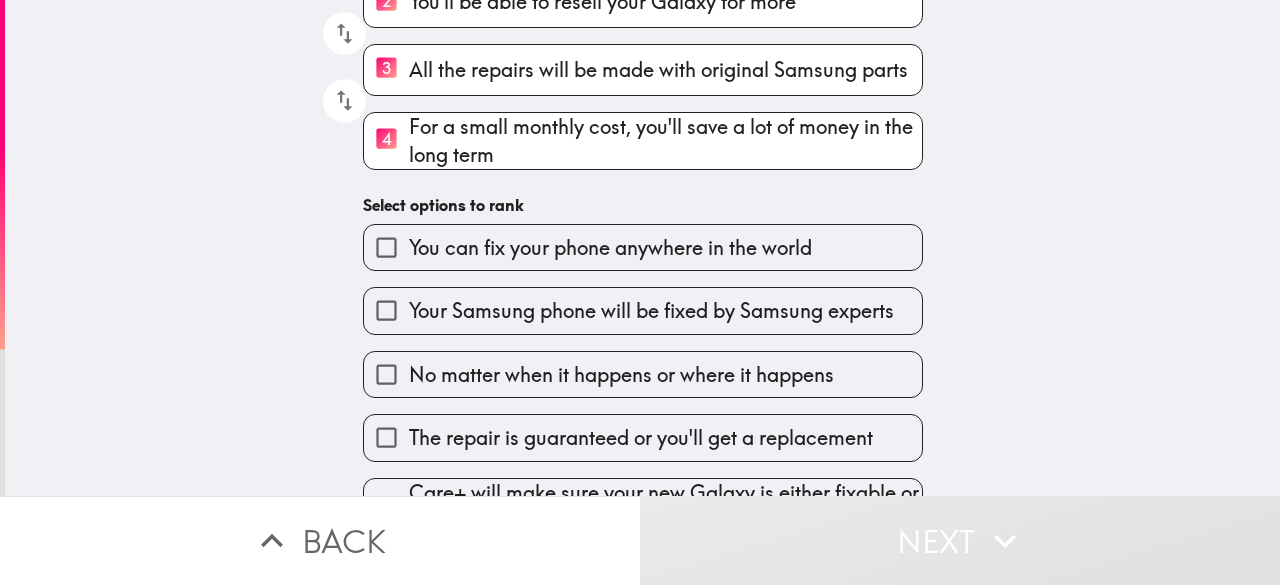 scroll, scrollTop: 364, scrollLeft: 0, axis: vertical 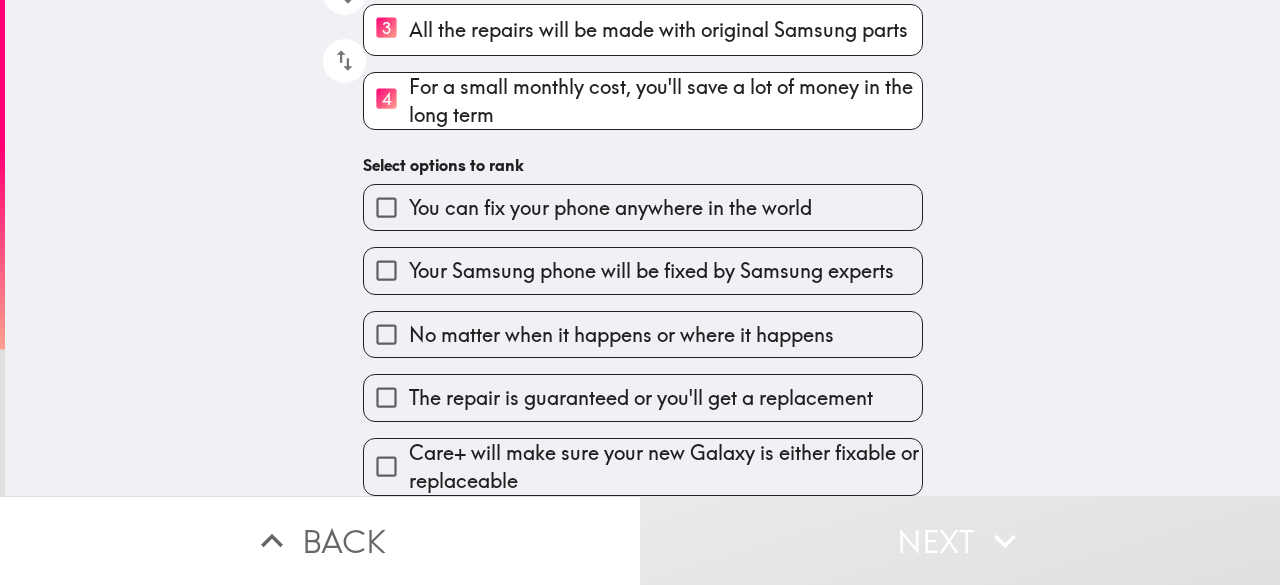 click on "Care+ will make sure your new Galaxy is either fixable or replaceable" at bounding box center [665, 467] 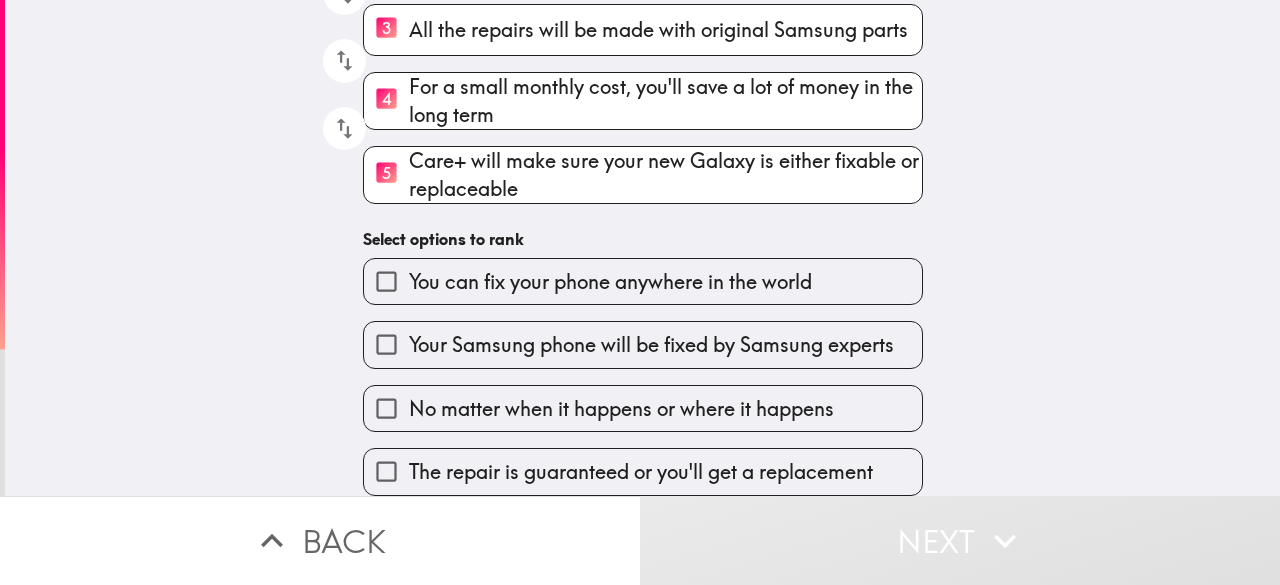 click on "You can fix your phone anywhere in the world" at bounding box center (610, 282) 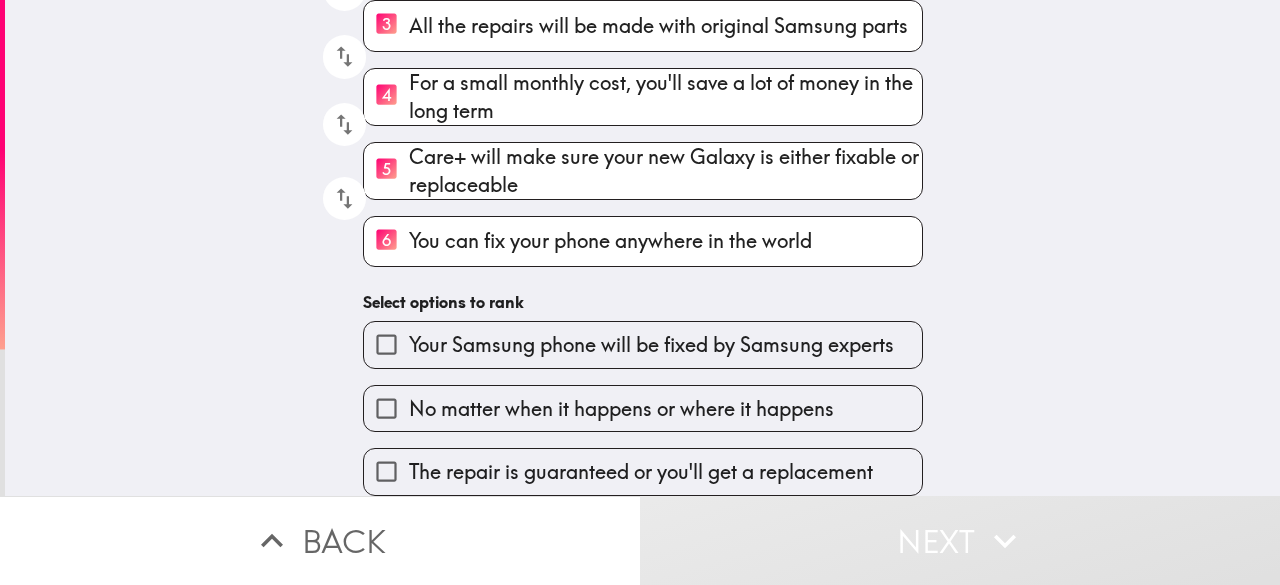click on "The repair is guaranteed or you'll get a replacement" at bounding box center [641, 472] 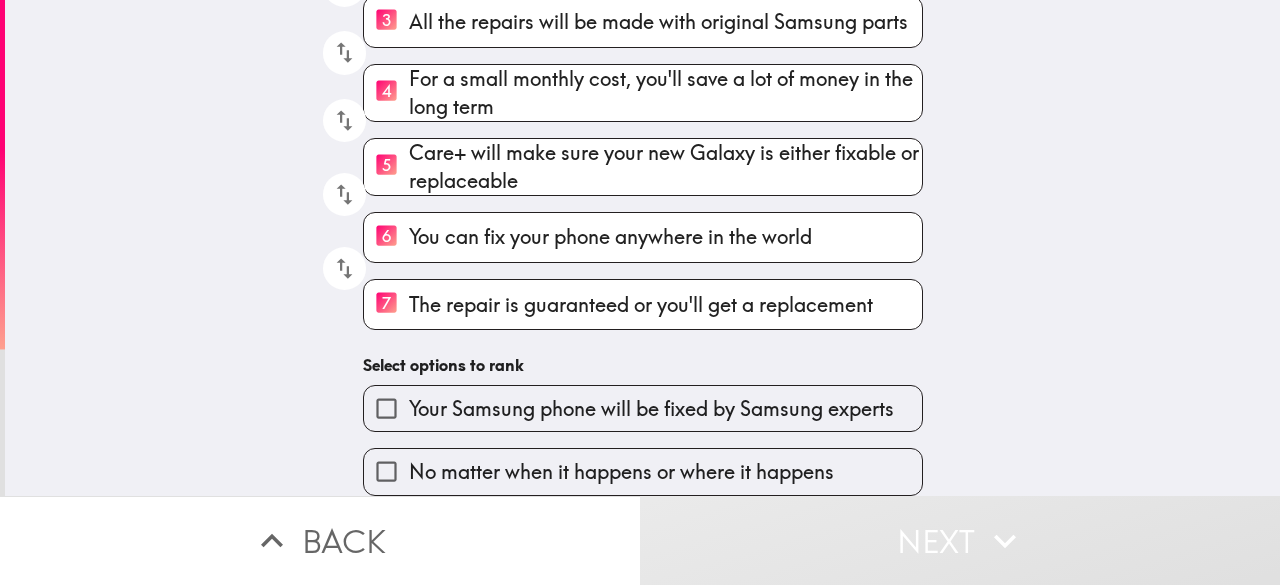 scroll, scrollTop: 367, scrollLeft: 0, axis: vertical 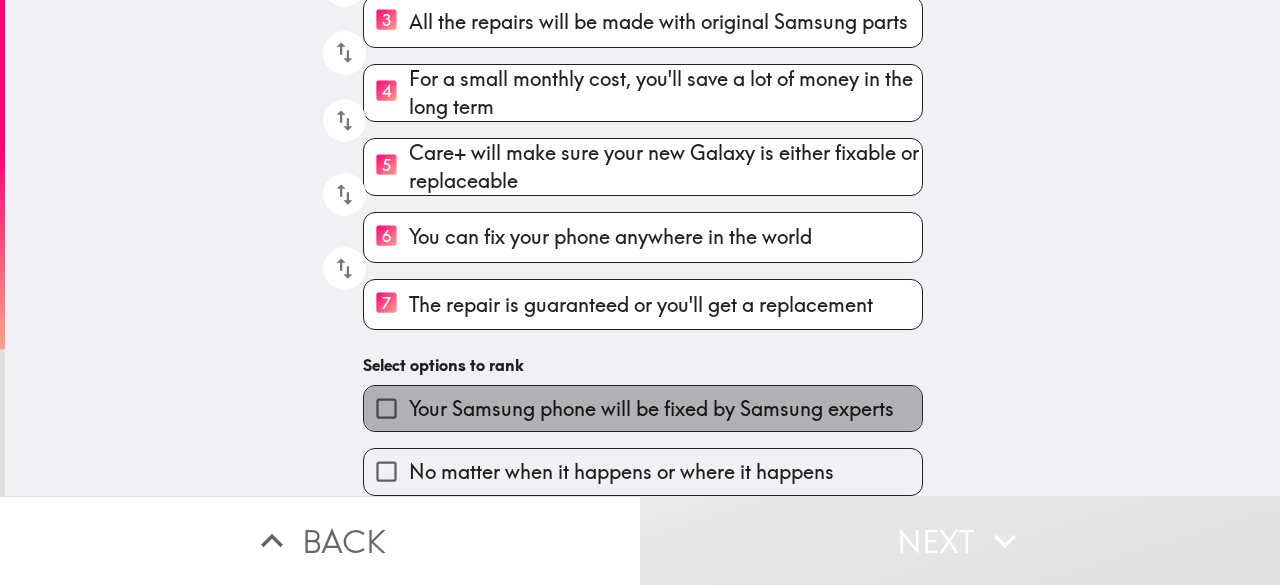 click on "Your Samsung phone will be fixed by Samsung experts" at bounding box center [643, 408] 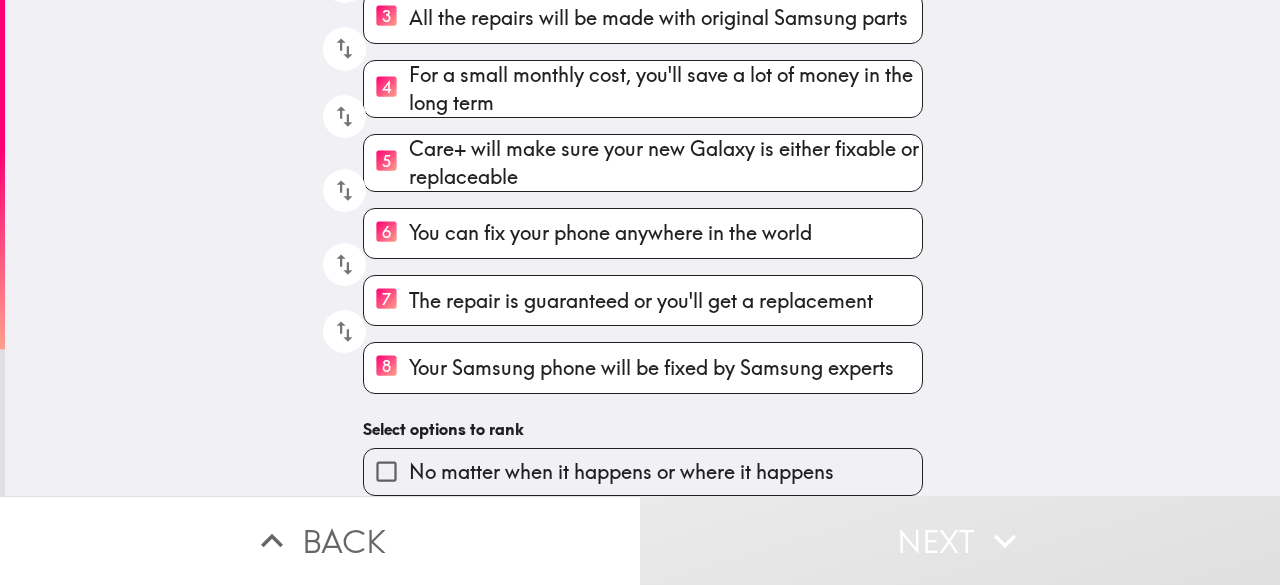 click on "No matter when it happens or where it happens" at bounding box center (621, 472) 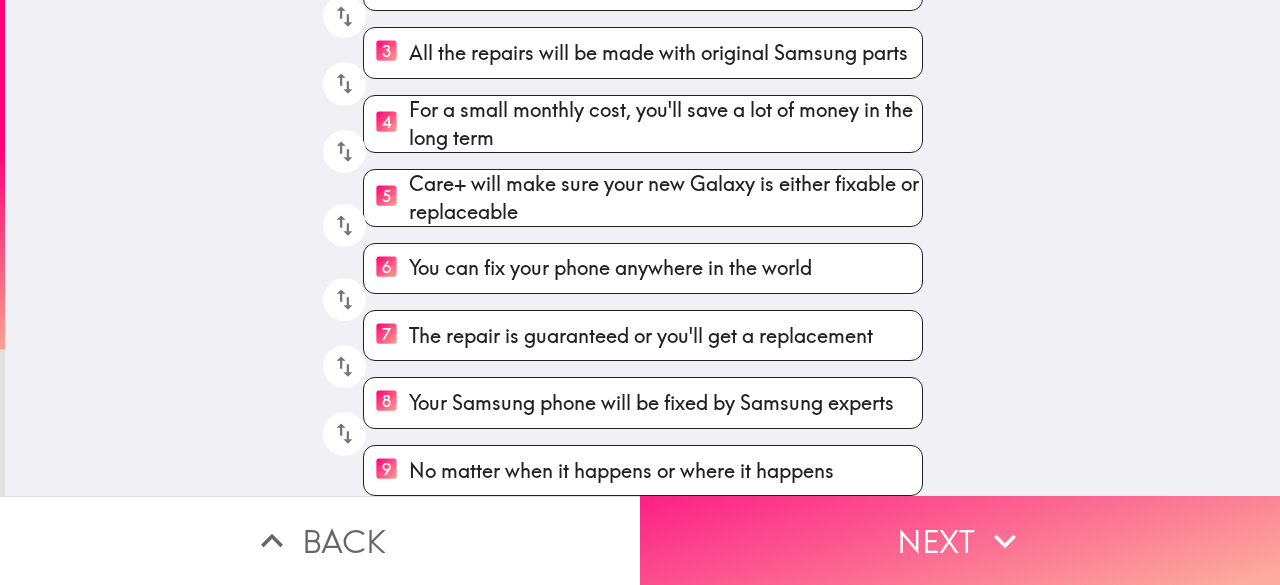 click 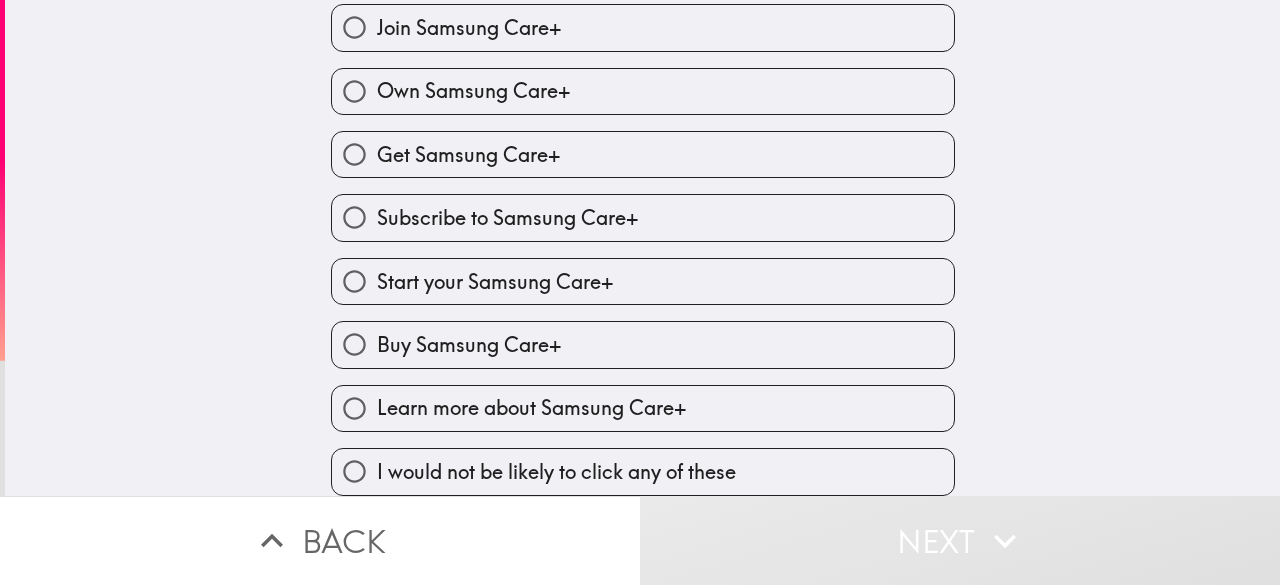 scroll, scrollTop: 49, scrollLeft: 0, axis: vertical 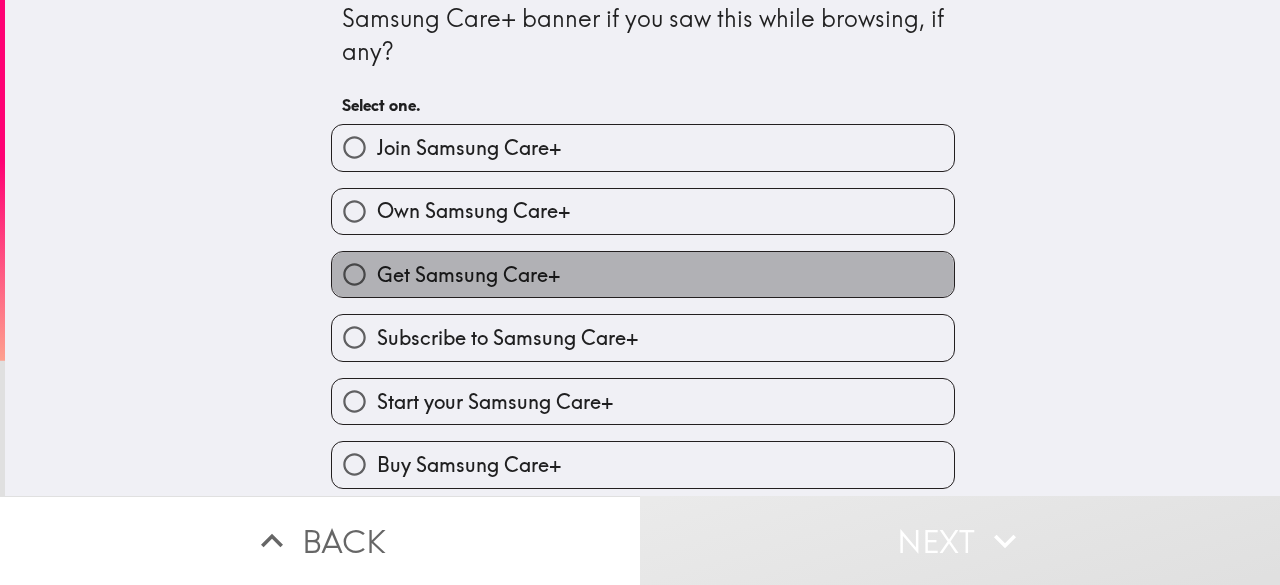 click on "Get Samsung Care+" at bounding box center (468, 275) 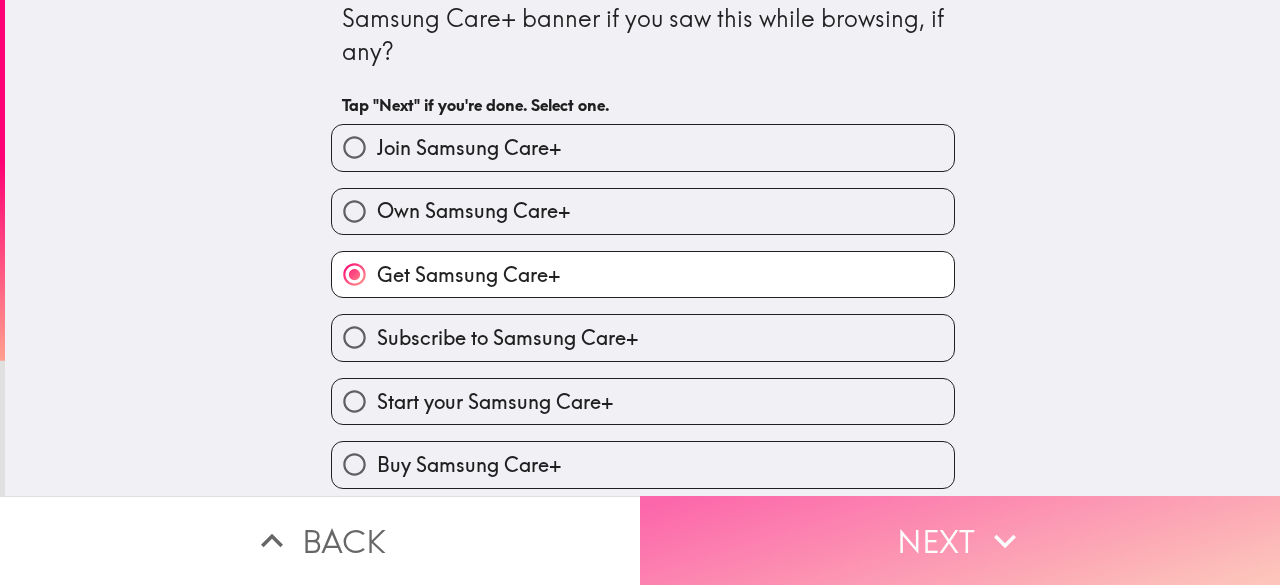 click on "Next" at bounding box center (960, 540) 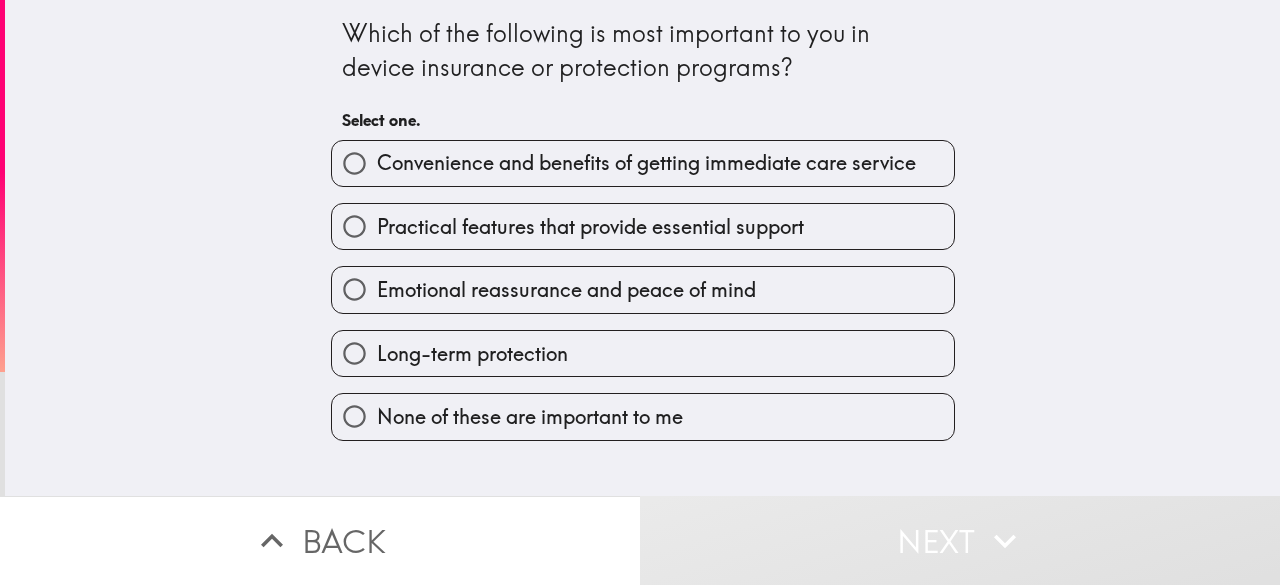 scroll, scrollTop: 0, scrollLeft: 0, axis: both 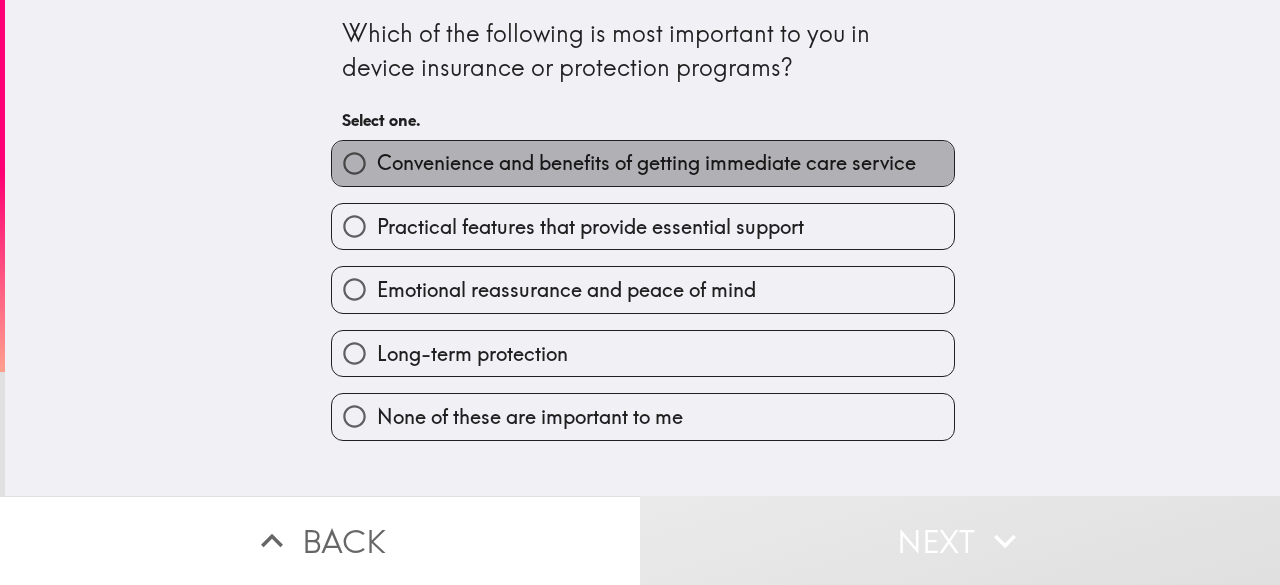 click on "Convenience and benefits of getting immediate care service" at bounding box center (646, 163) 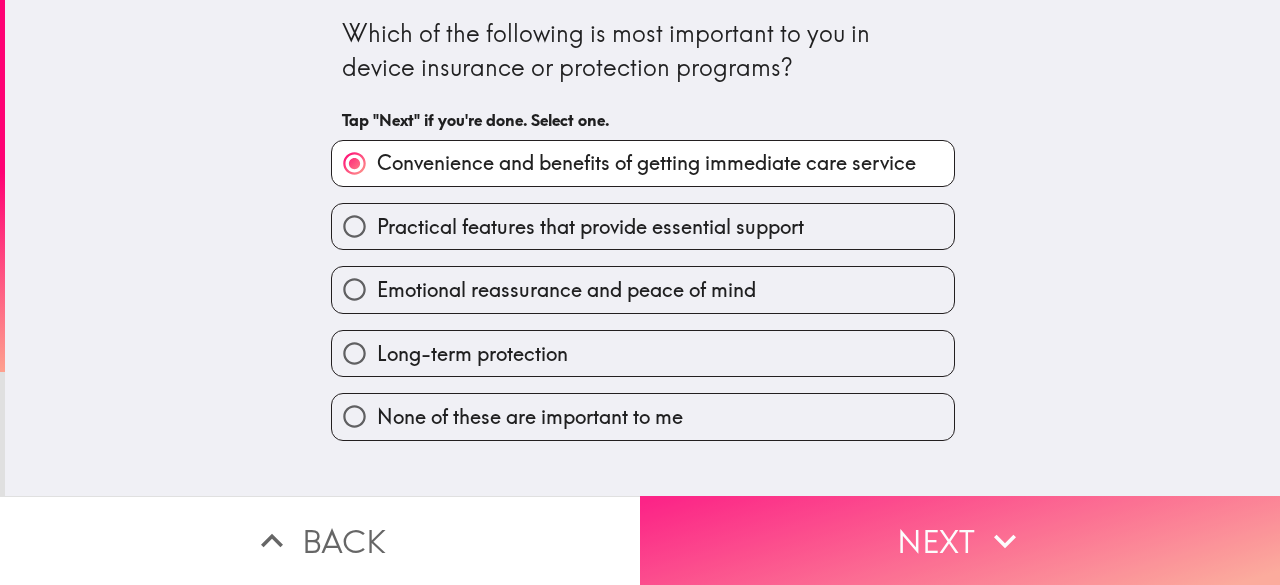 click on "Next" at bounding box center [960, 540] 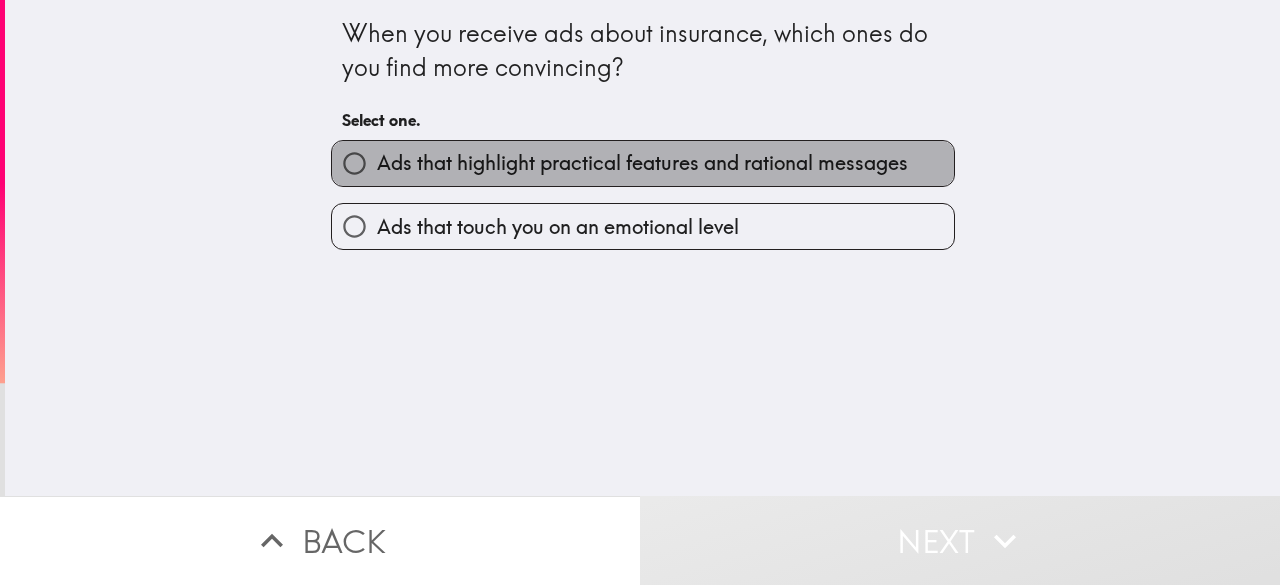 click on "Ads that highlight practical features and rational messages" at bounding box center (643, 163) 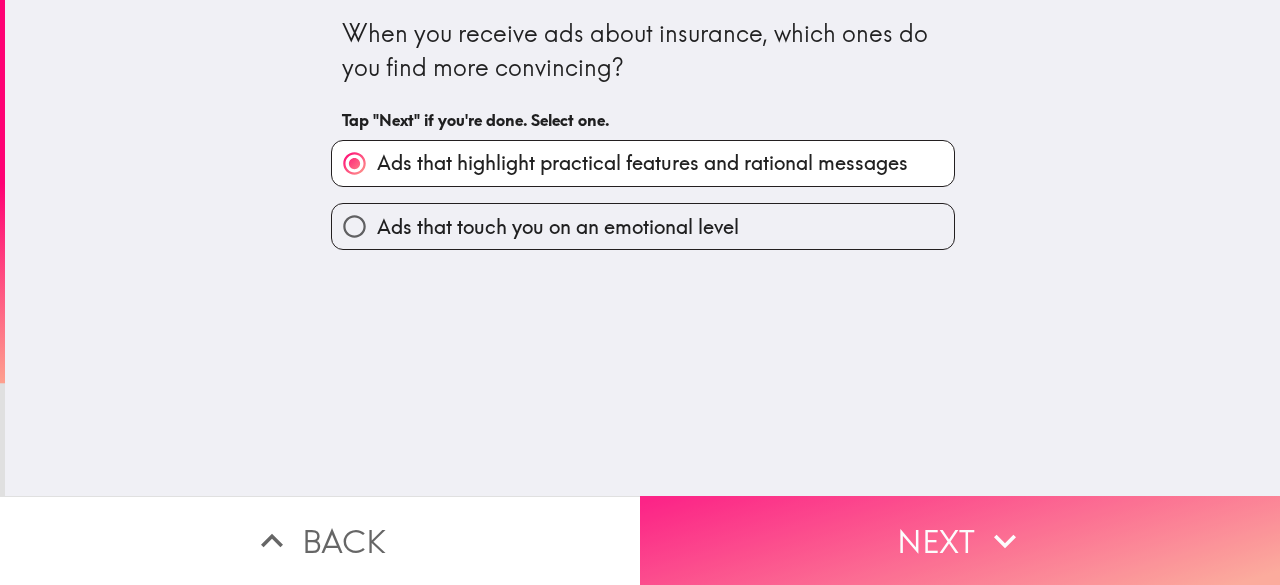 click on "Next" at bounding box center (960, 540) 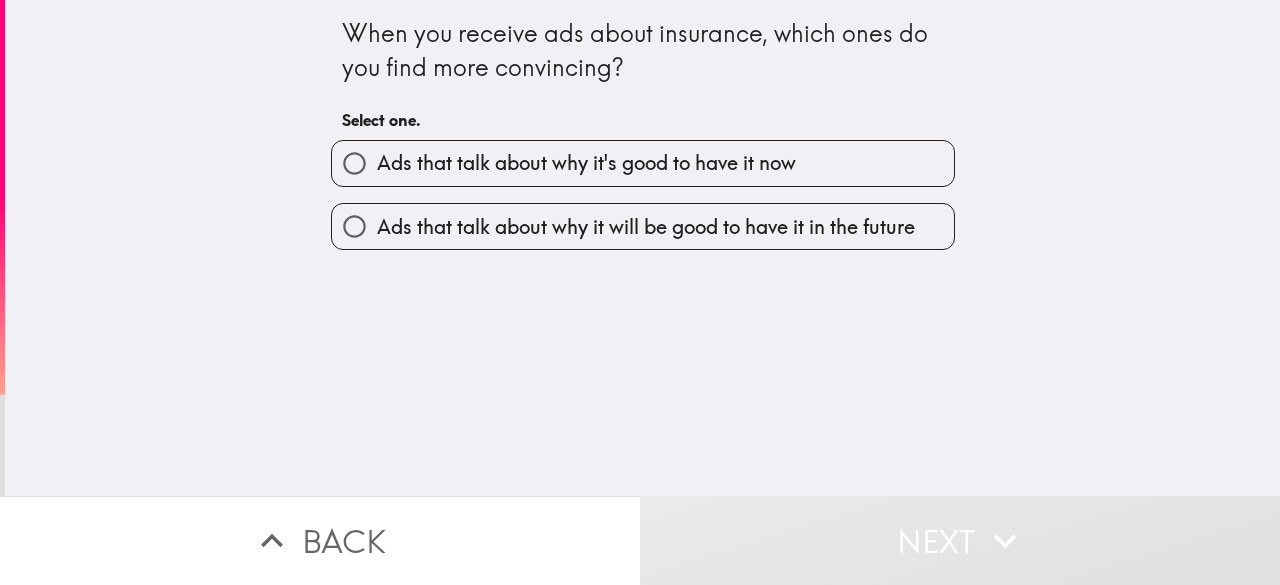 click on "Ads that talk about why it will be good to have it in the future" at bounding box center [646, 227] 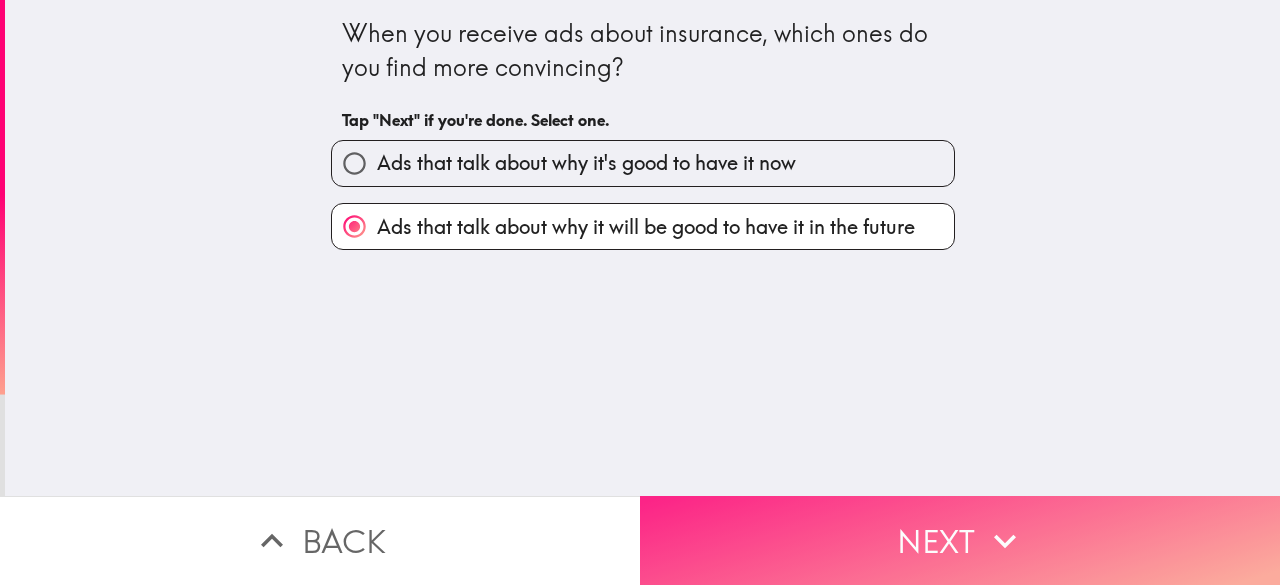 click on "Next" at bounding box center [960, 540] 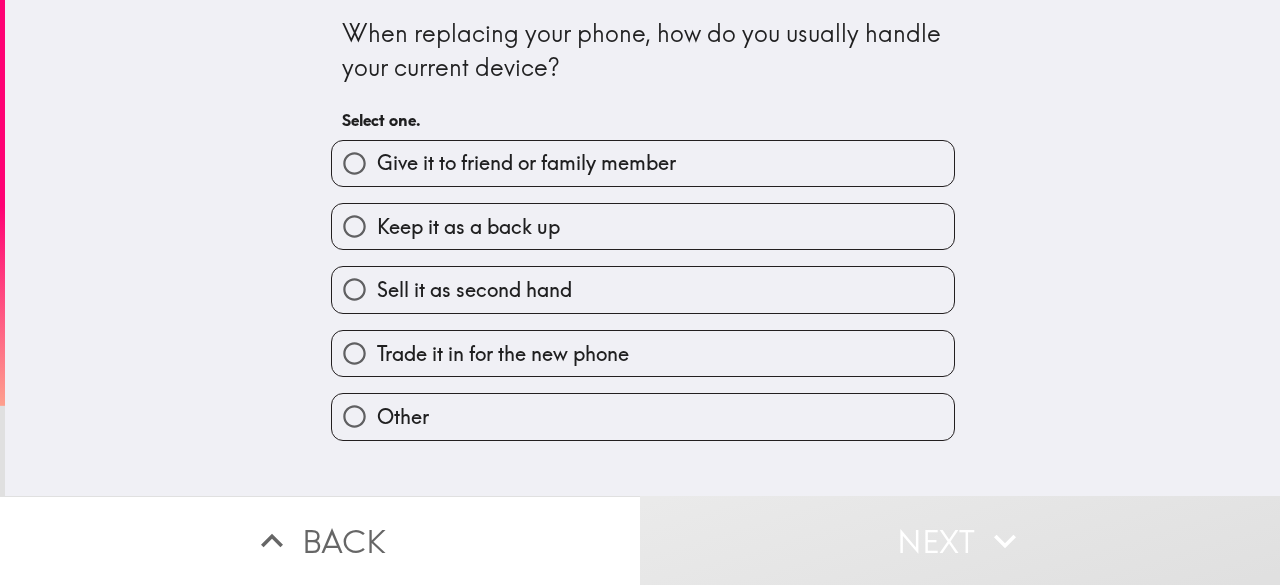 click on "Keep it as a back up" at bounding box center (643, 226) 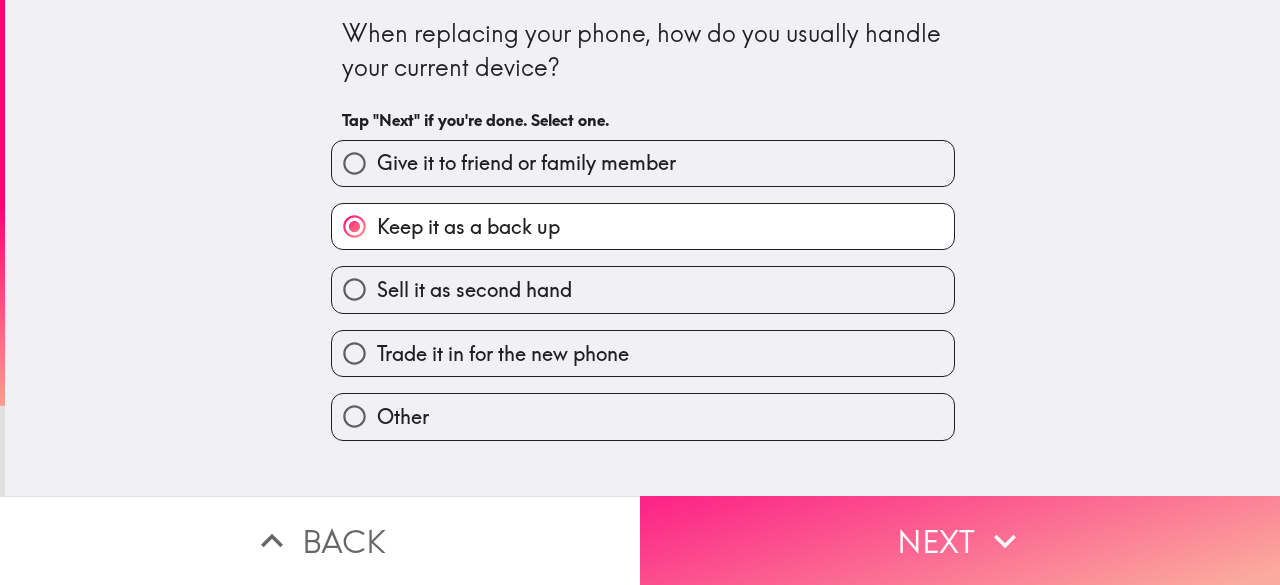 click on "Next" at bounding box center (960, 540) 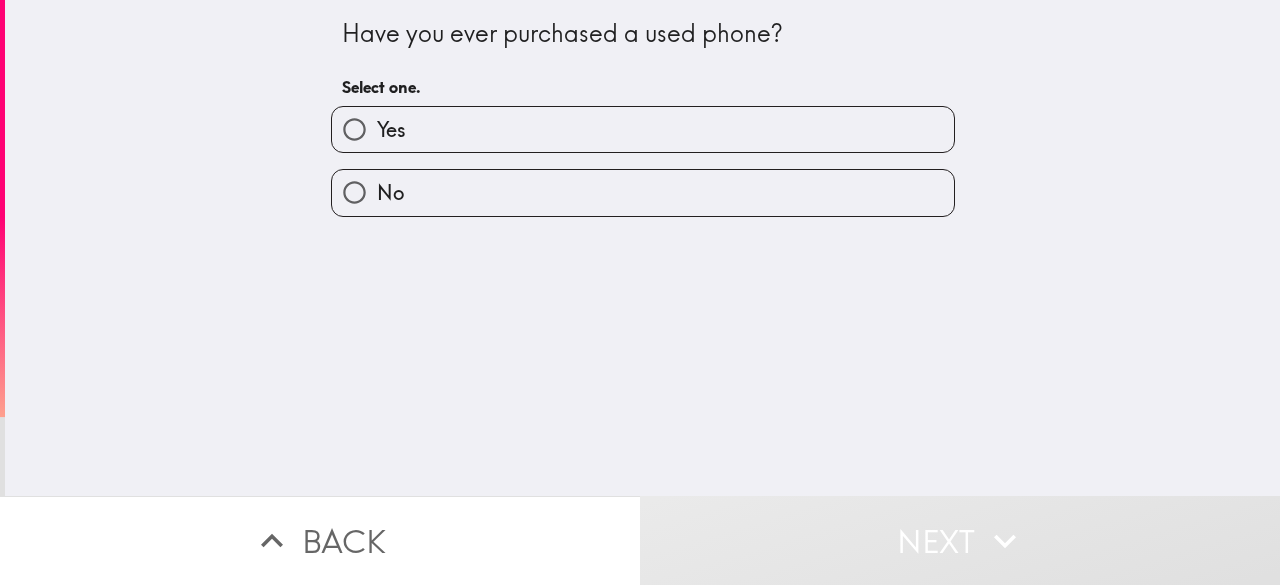 click on "No" at bounding box center [643, 192] 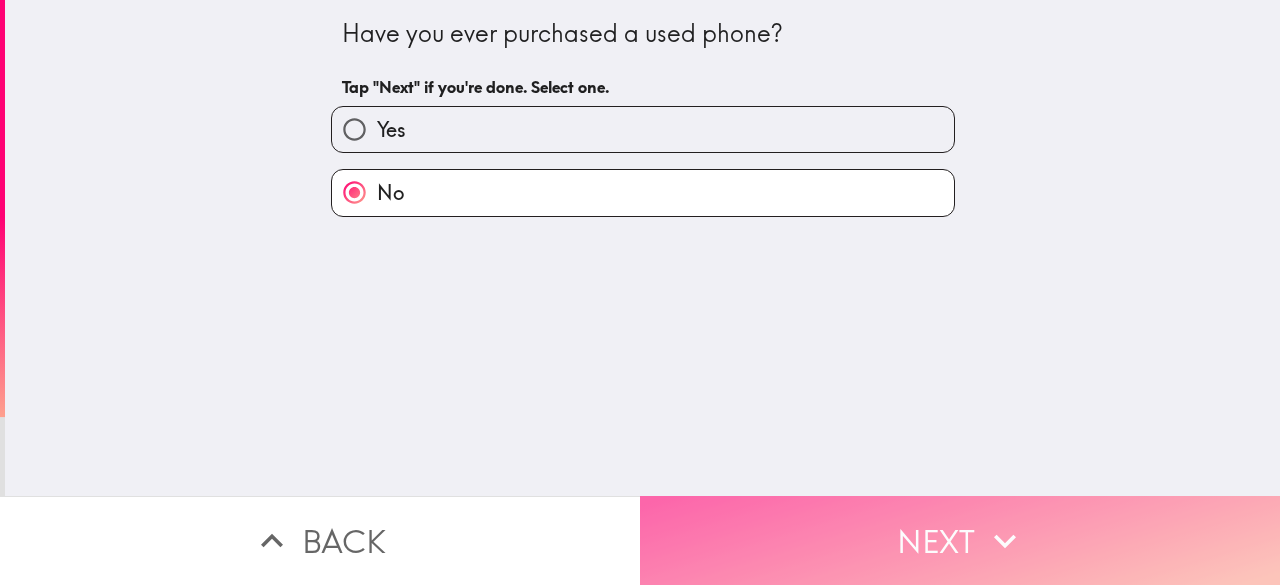 click on "Next" at bounding box center [960, 540] 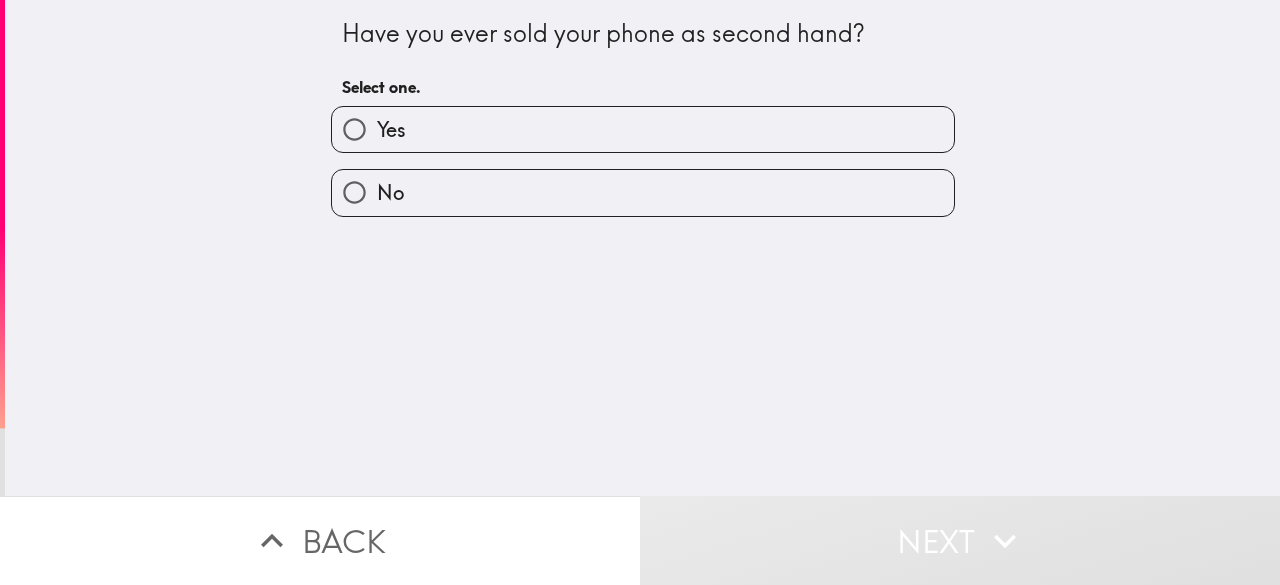 click on "Yes" at bounding box center (643, 129) 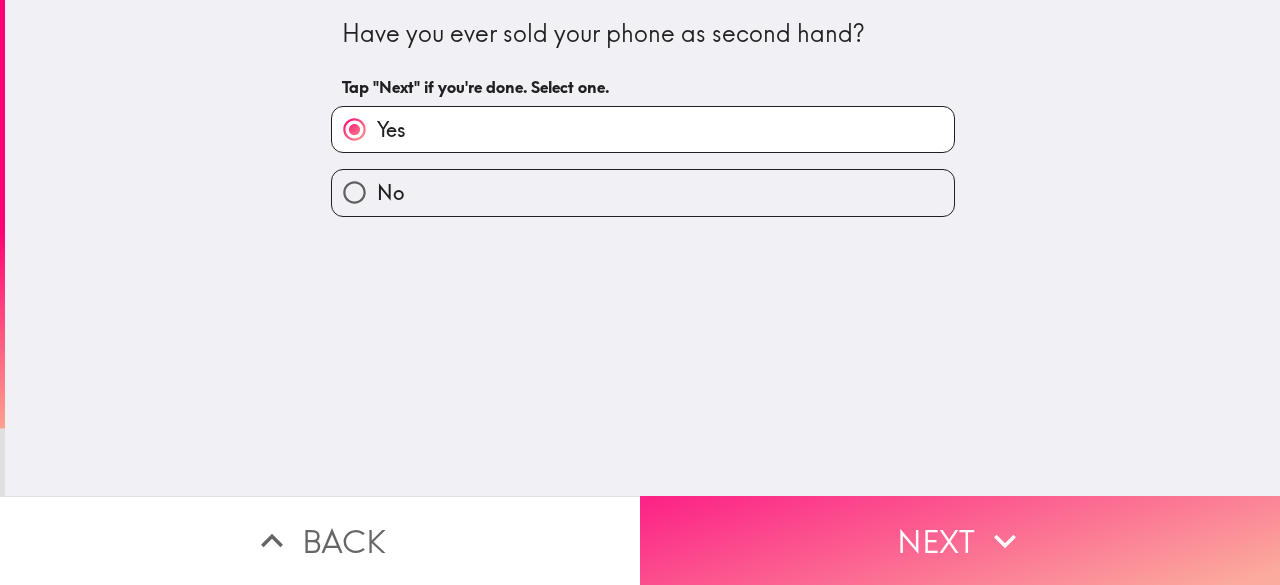 click on "Next" at bounding box center (960, 540) 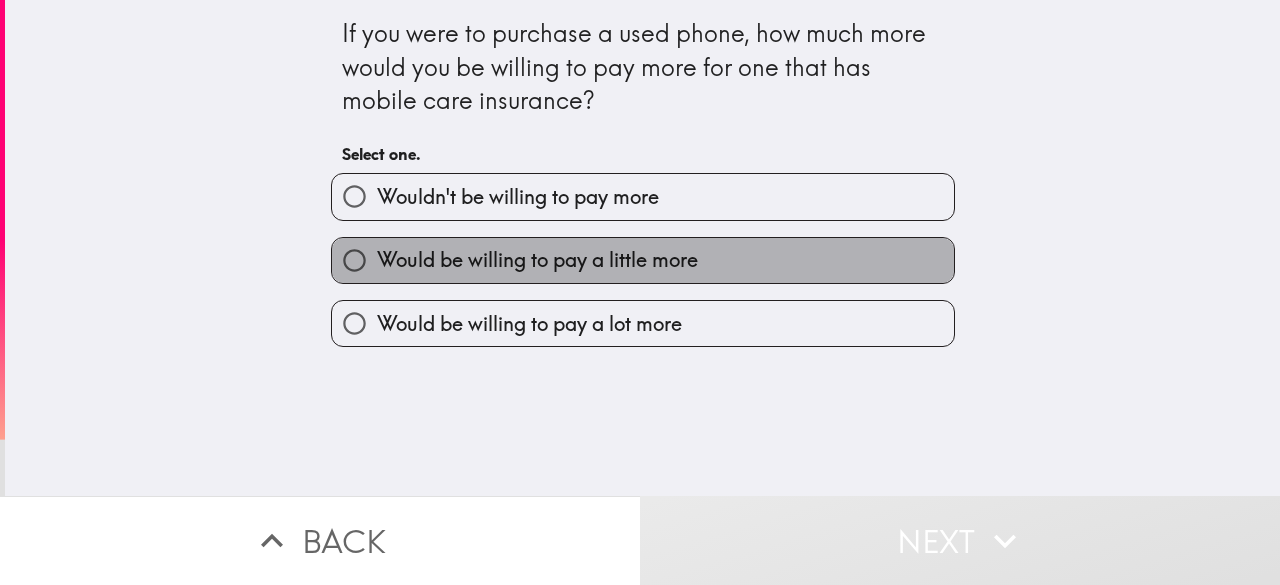 click on "Would be willing to pay a little more" at bounding box center [537, 260] 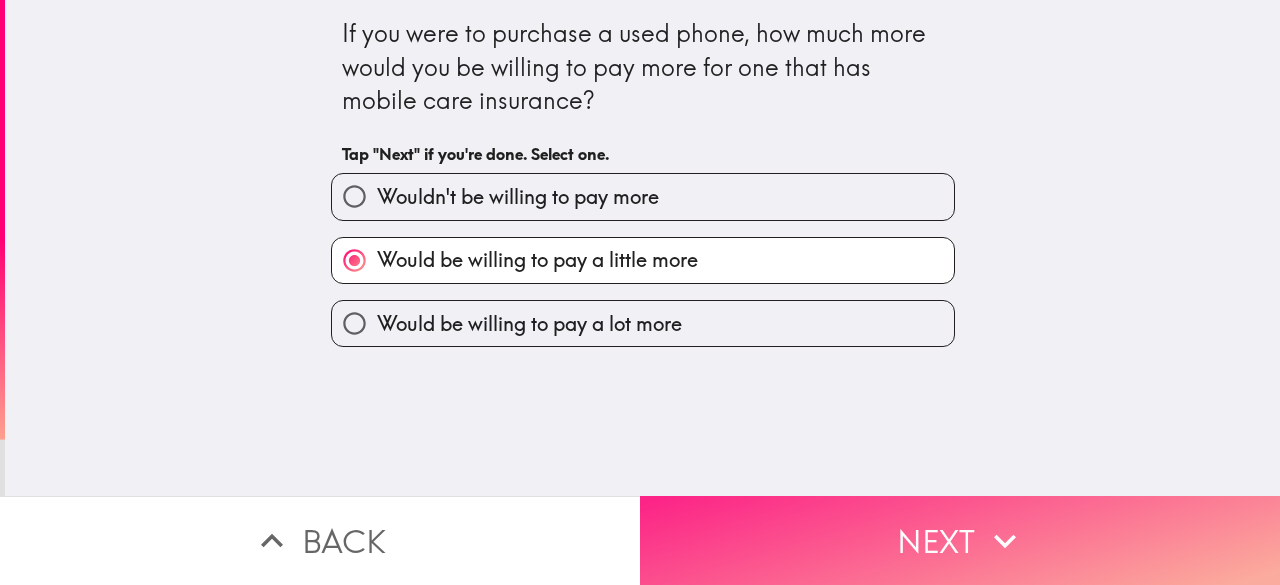 click on "Next" at bounding box center (960, 540) 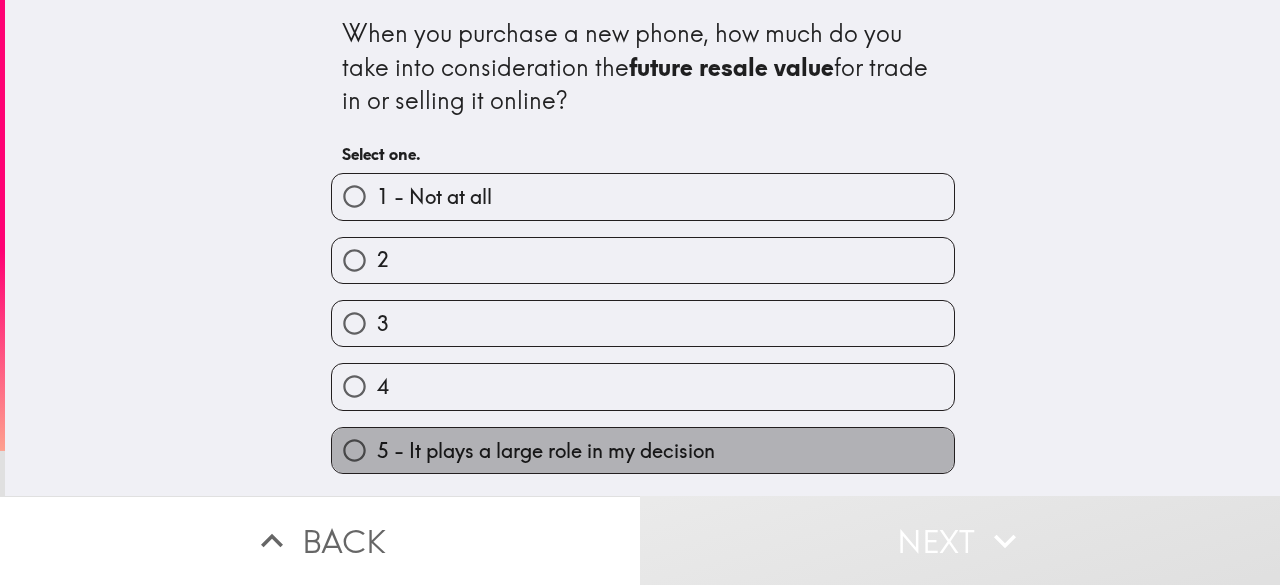 click on "5 - It plays a large role in my decision" at bounding box center (546, 451) 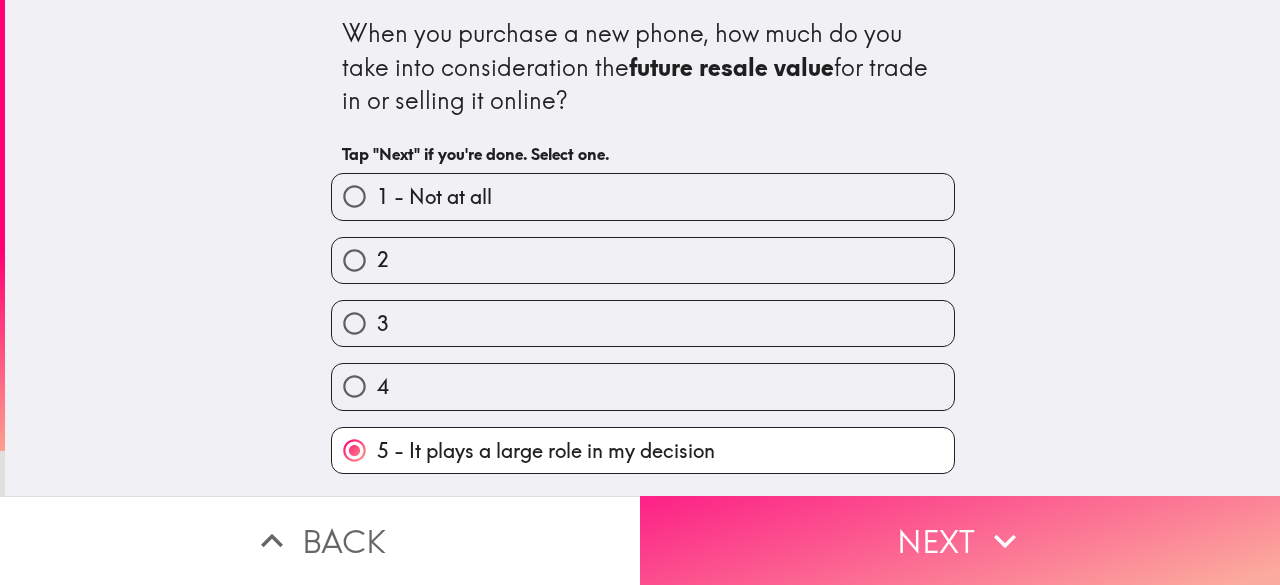 click on "Next" at bounding box center [960, 540] 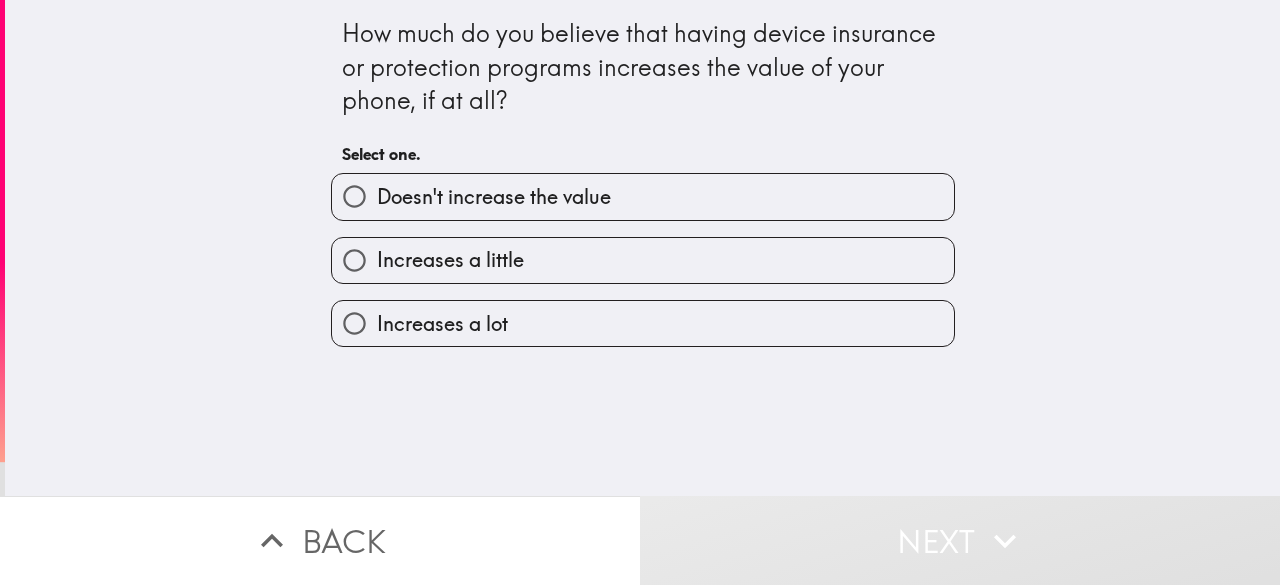 click on "Increases a little" at bounding box center [450, 260] 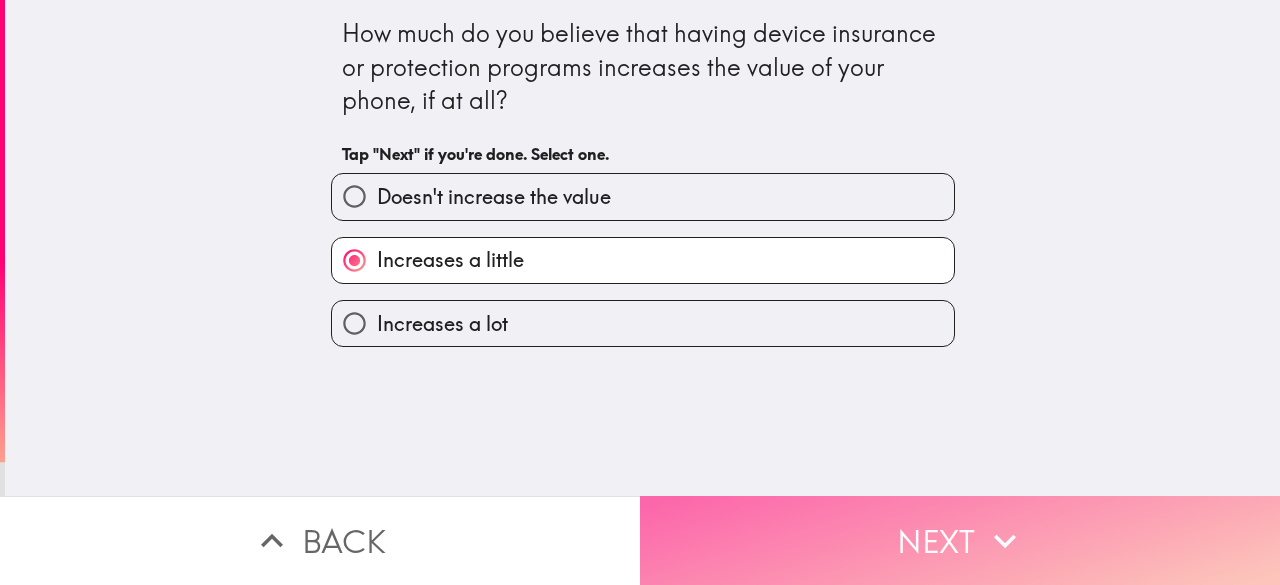 click on "Next" at bounding box center (960, 540) 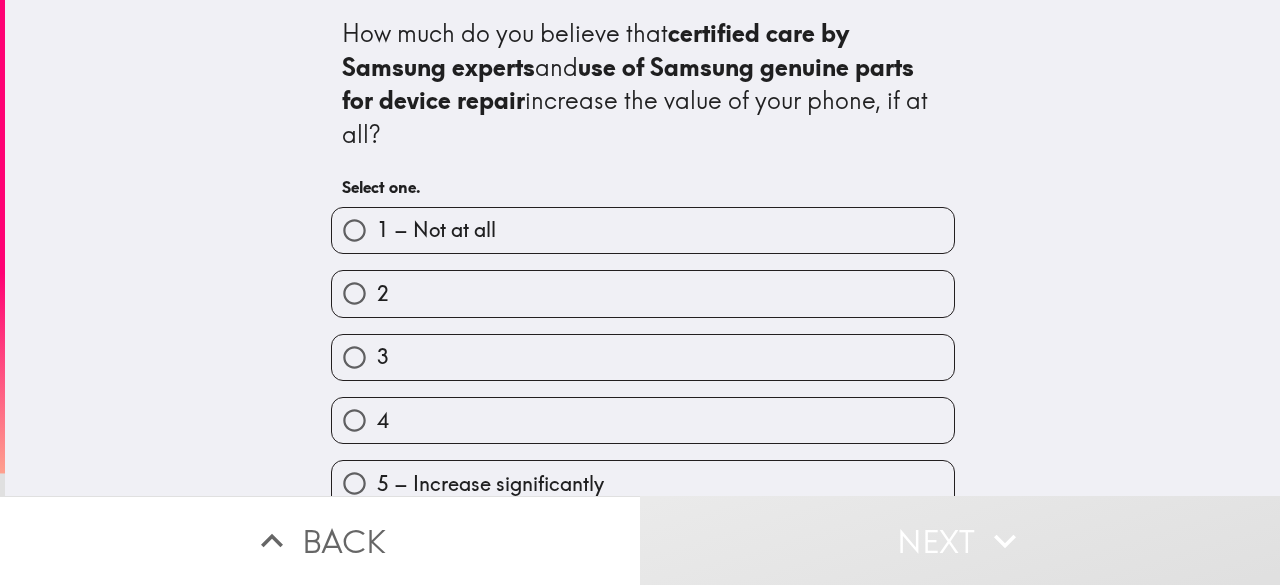 scroll, scrollTop: 30, scrollLeft: 0, axis: vertical 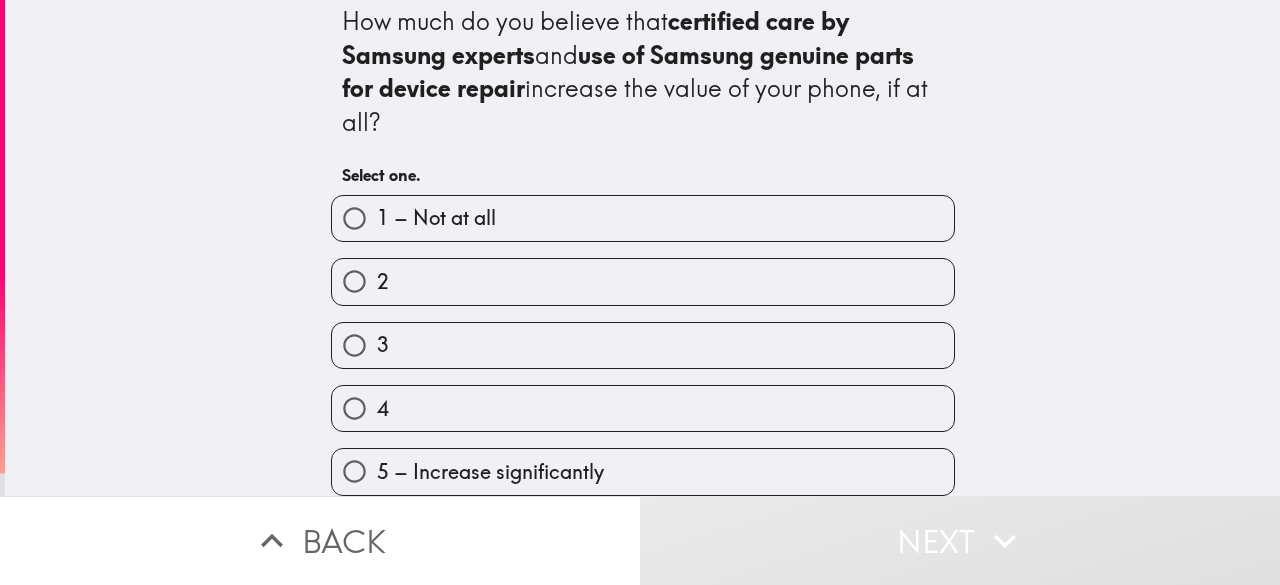 click on "5 – Increase significantly" at bounding box center [643, 471] 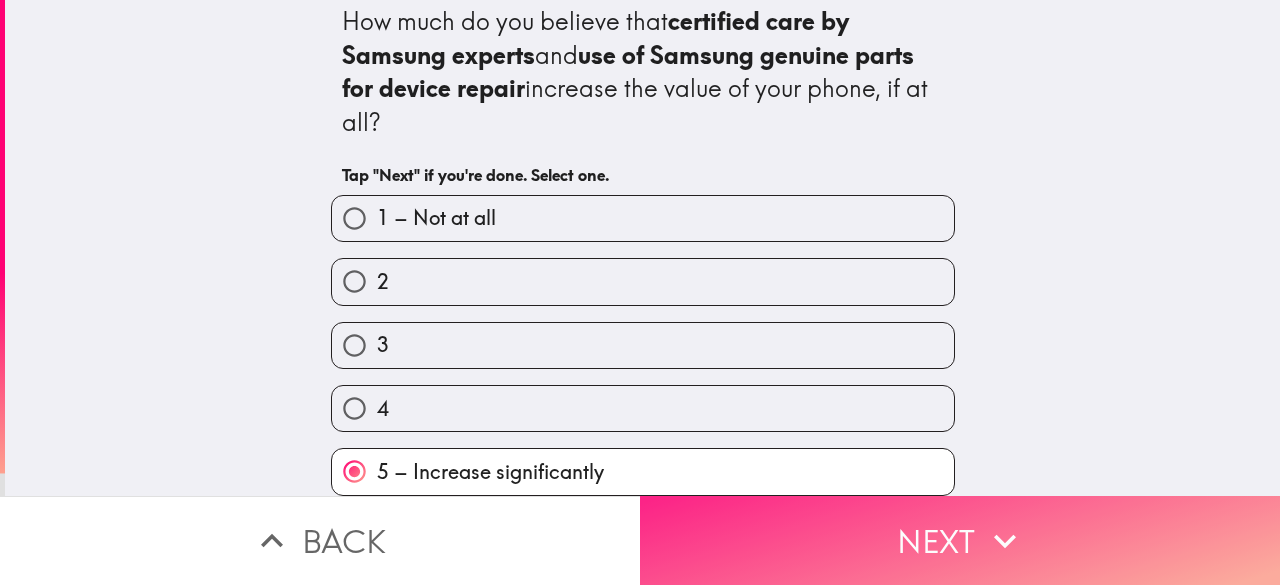 click 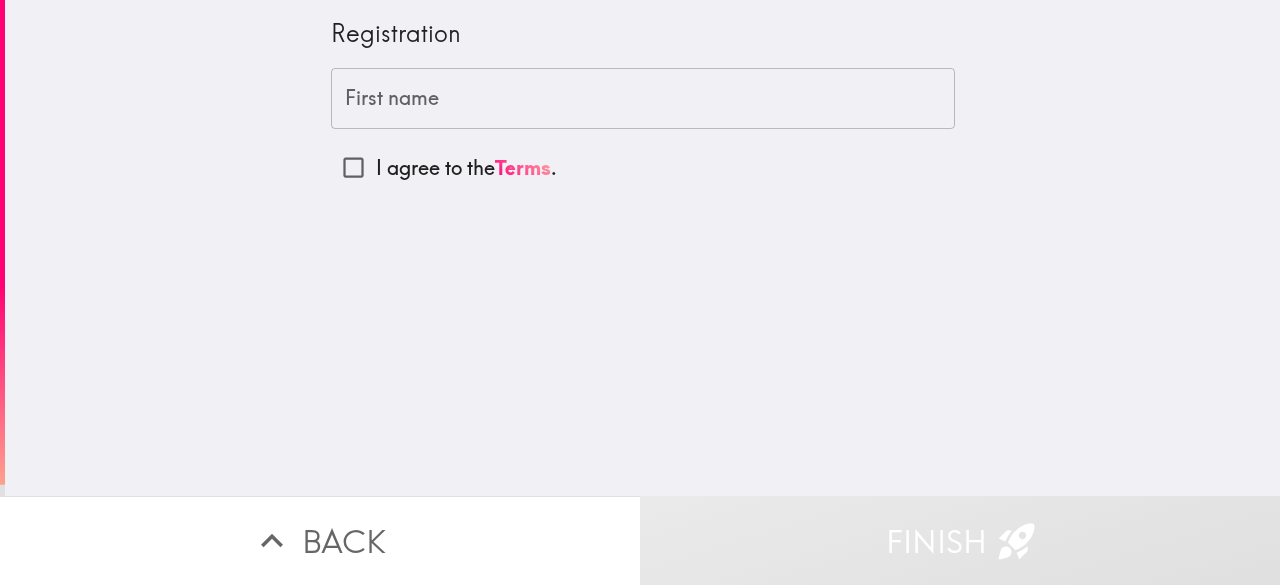 scroll, scrollTop: 0, scrollLeft: 0, axis: both 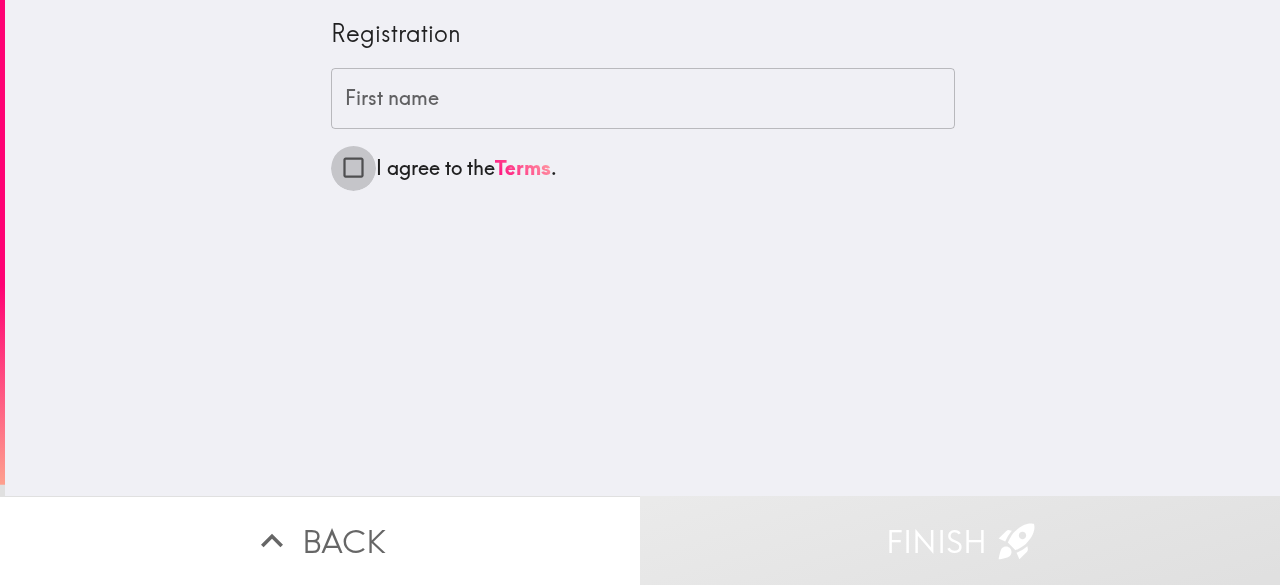 click on "I agree to the  Terms ." at bounding box center (353, 167) 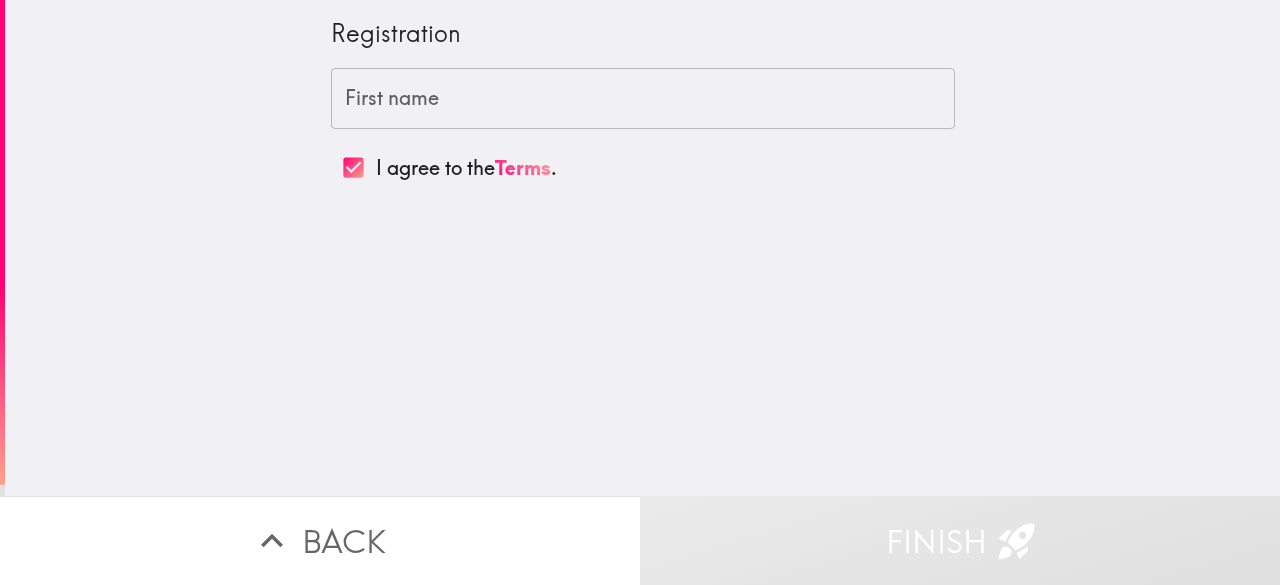 click on "First name" at bounding box center (643, 99) 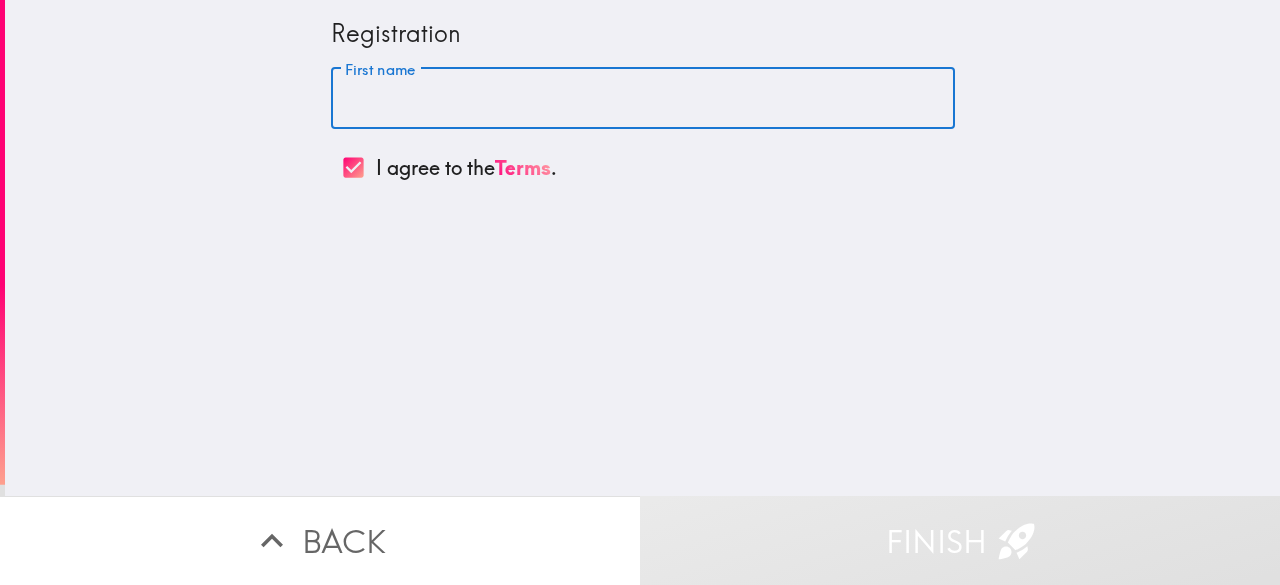 type on "[PERSON_NAME]" 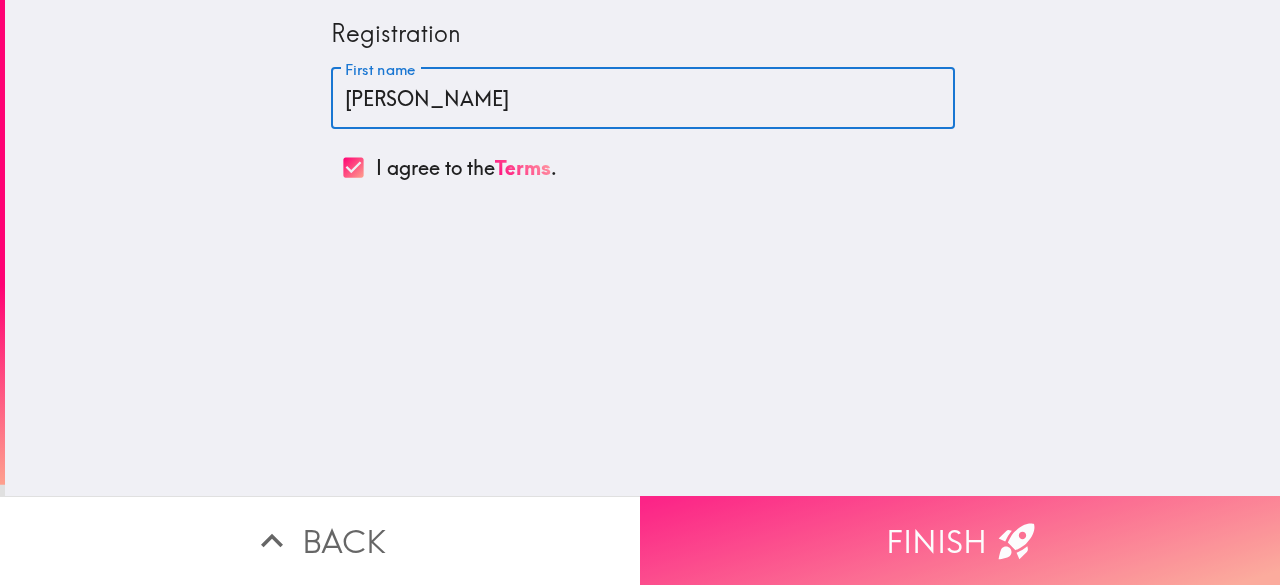click on "Finish" at bounding box center (960, 540) 